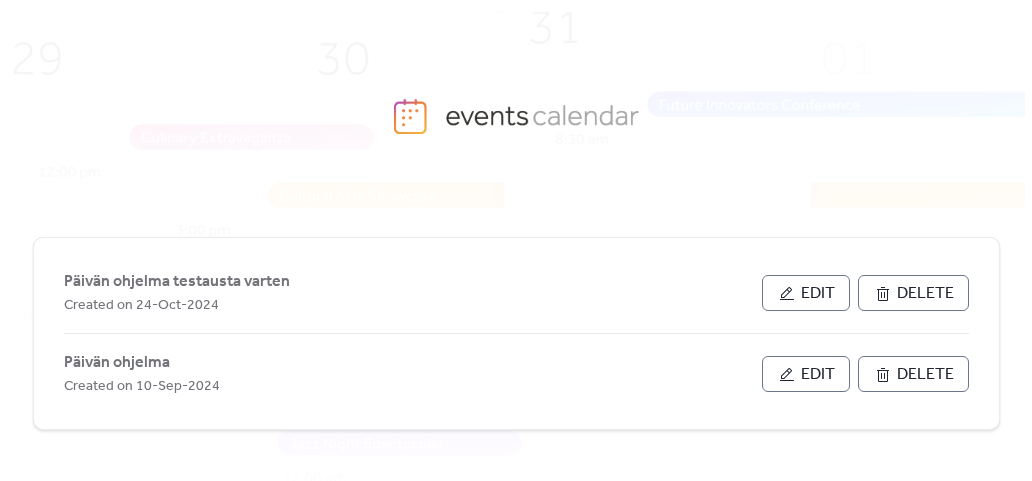 scroll, scrollTop: 0, scrollLeft: 0, axis: both 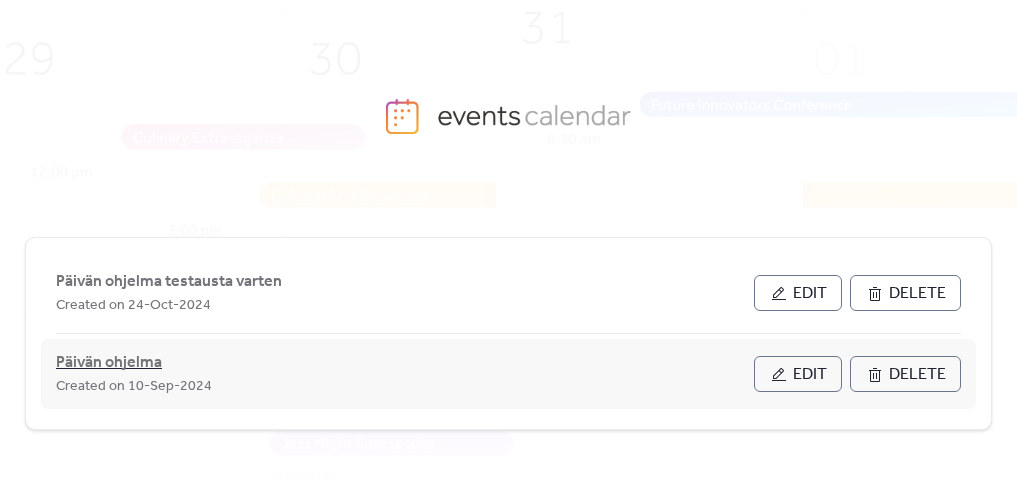 click on "Päivän ohjelma" at bounding box center (109, 363) 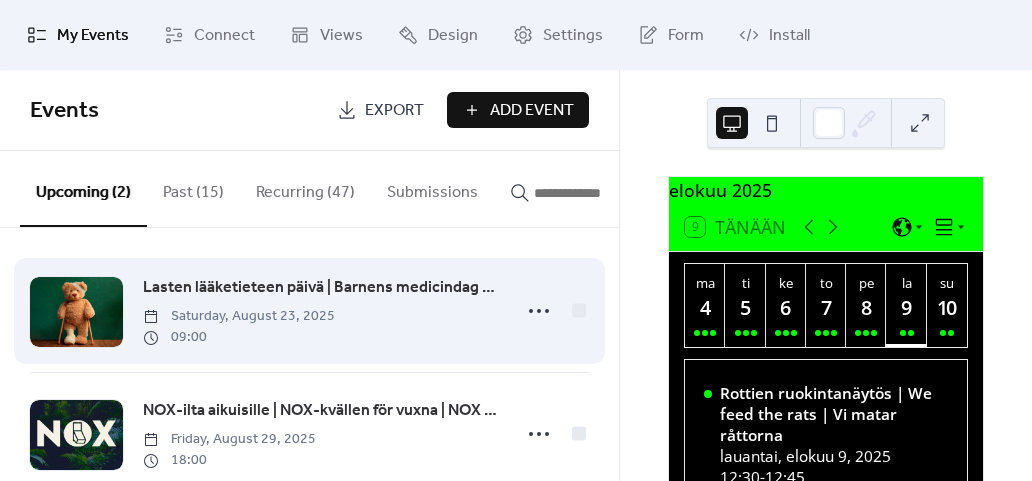 scroll, scrollTop: 0, scrollLeft: 0, axis: both 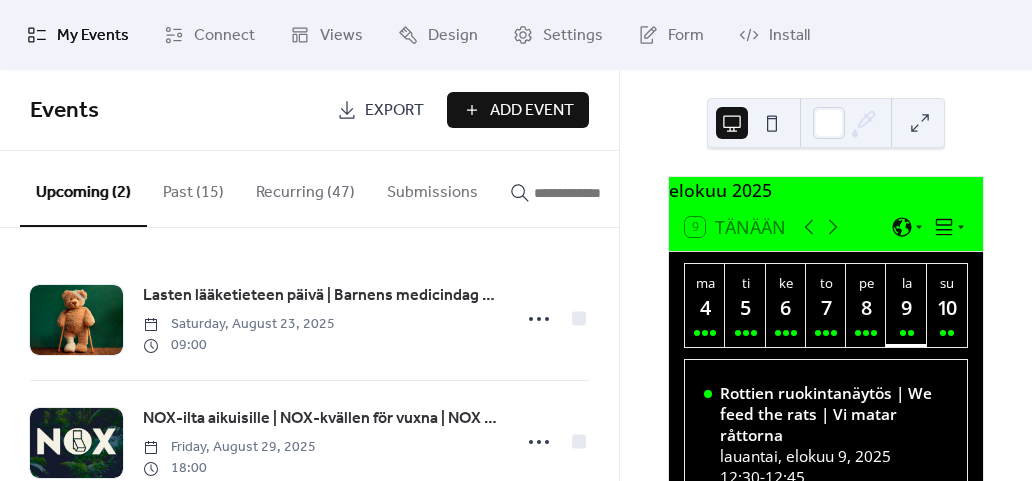 click on "Recurring (47)" at bounding box center [305, 188] 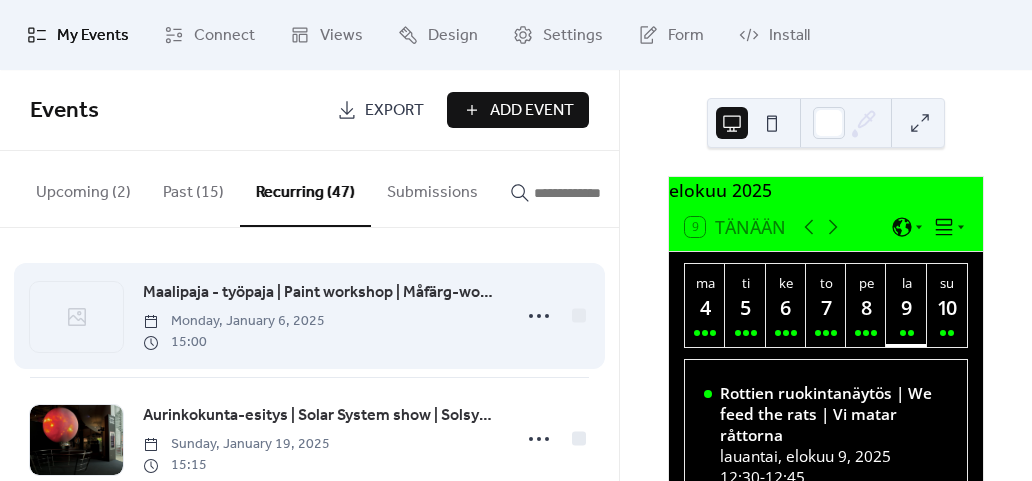 scroll, scrollTop: 0, scrollLeft: 0, axis: both 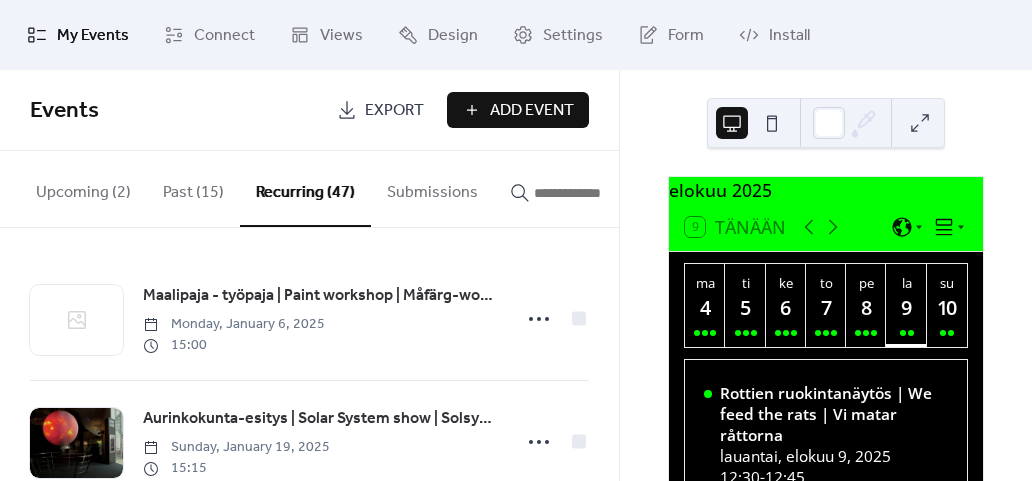 click 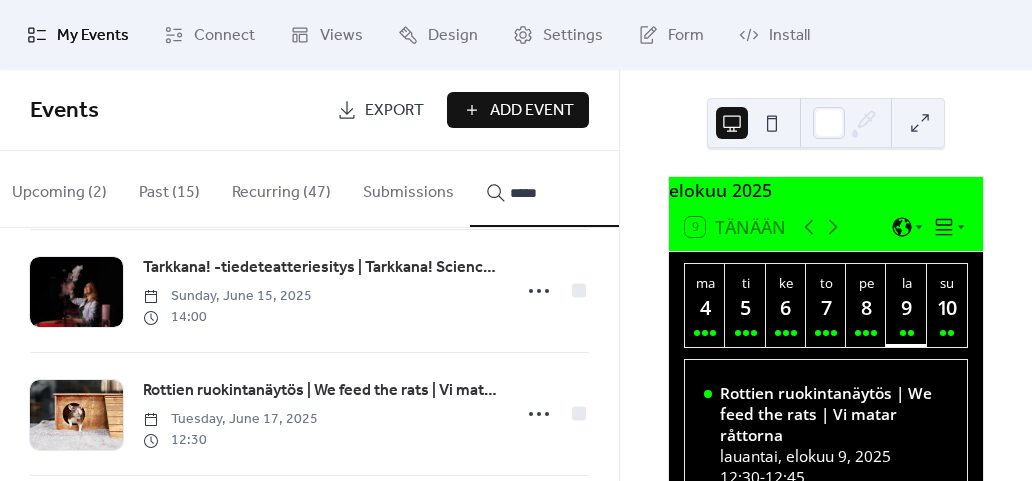 scroll, scrollTop: 974, scrollLeft: 0, axis: vertical 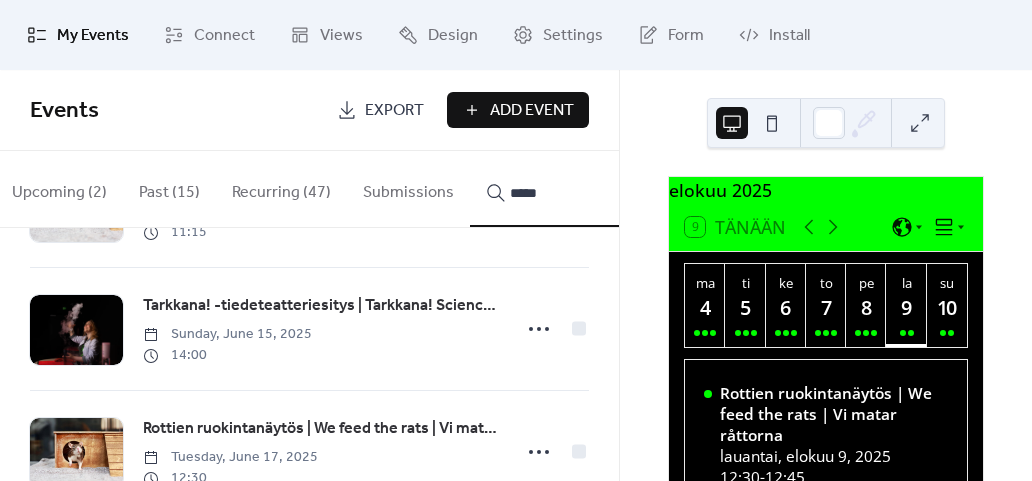 type on "*****" 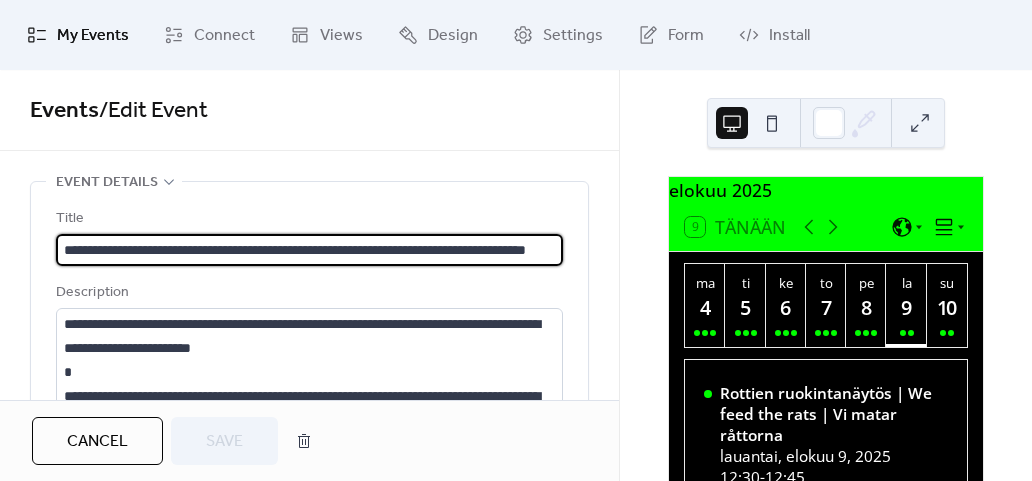 scroll, scrollTop: 0, scrollLeft: 72, axis: horizontal 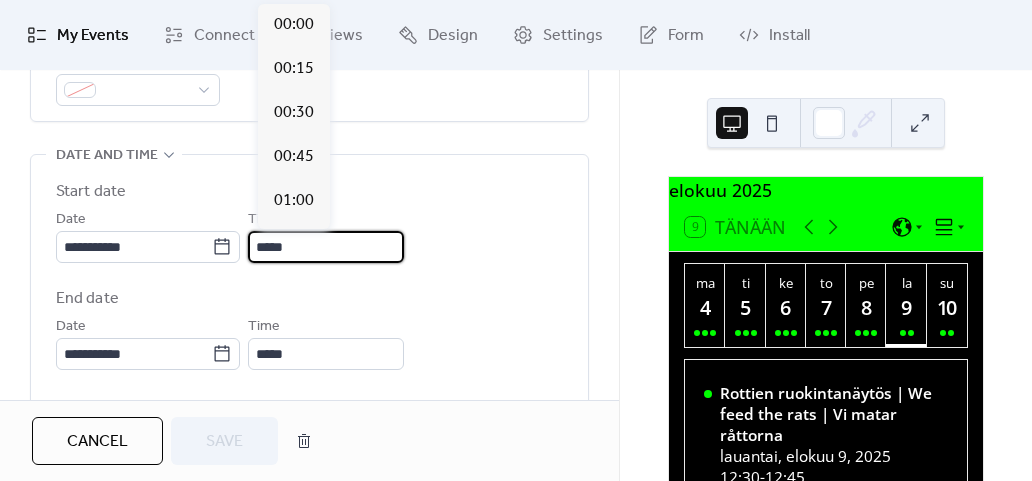 click on "*****" at bounding box center (326, 247) 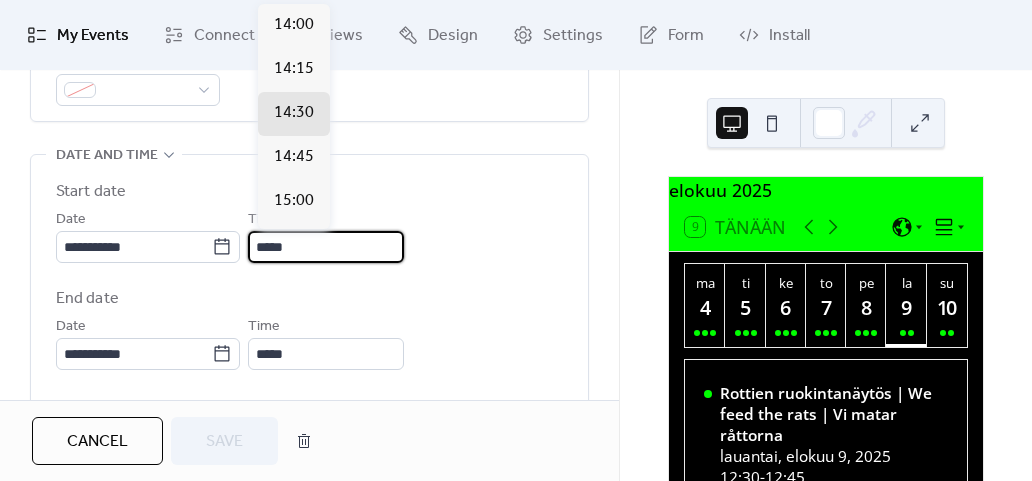 type on "*****" 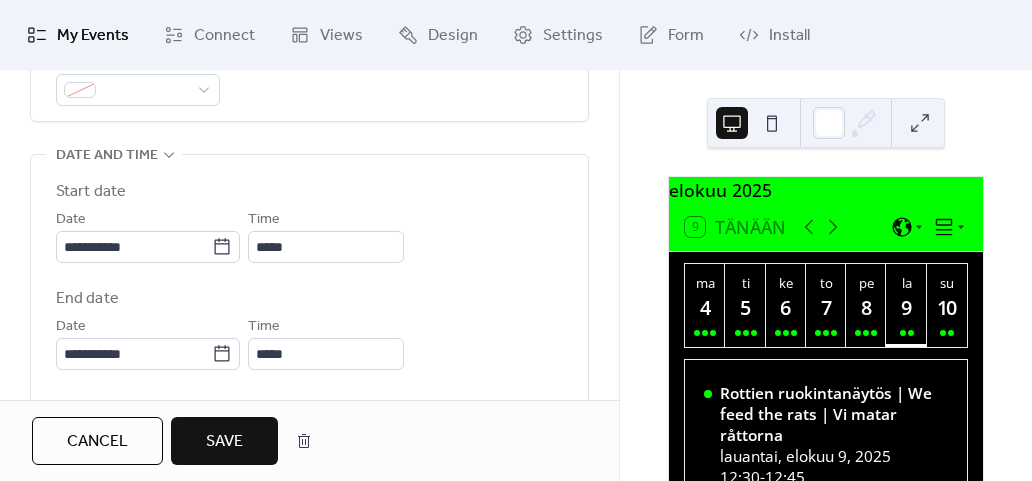 click on "End date" at bounding box center (309, 299) 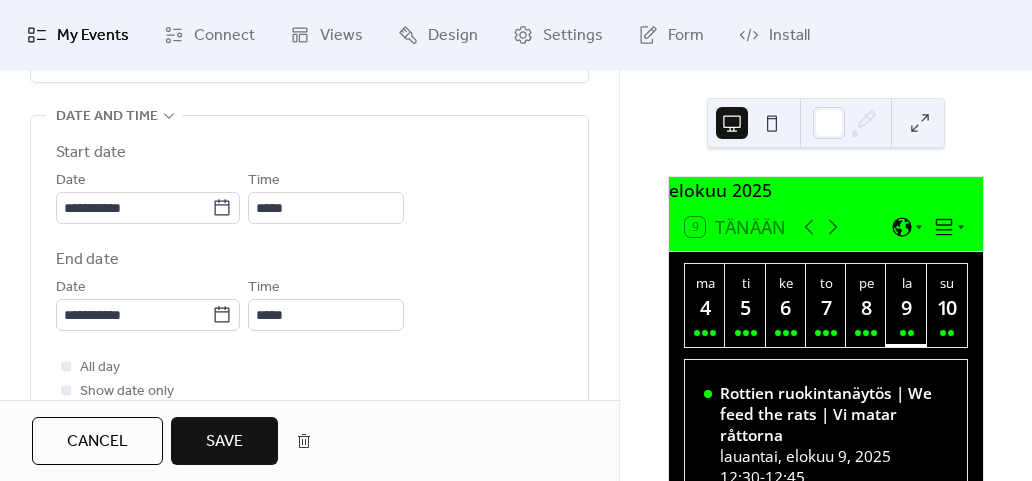 scroll, scrollTop: 647, scrollLeft: 0, axis: vertical 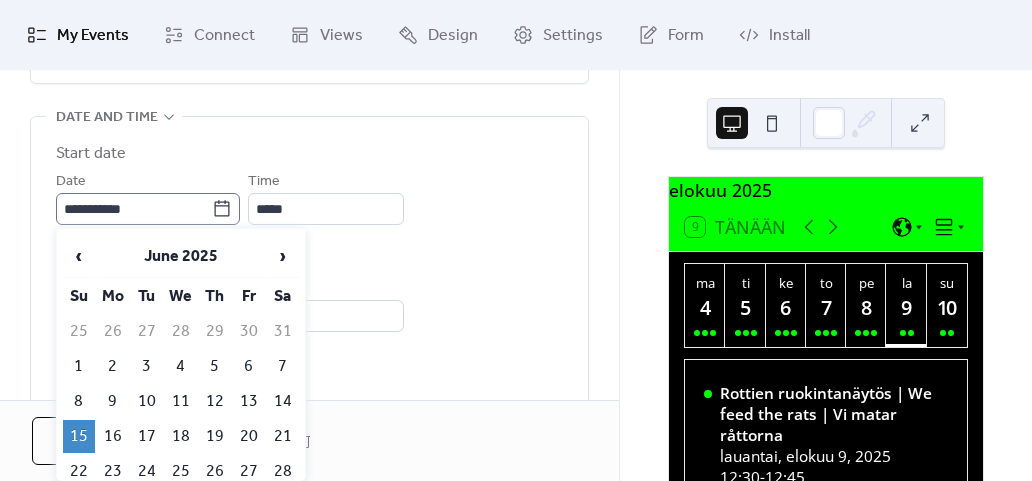 click 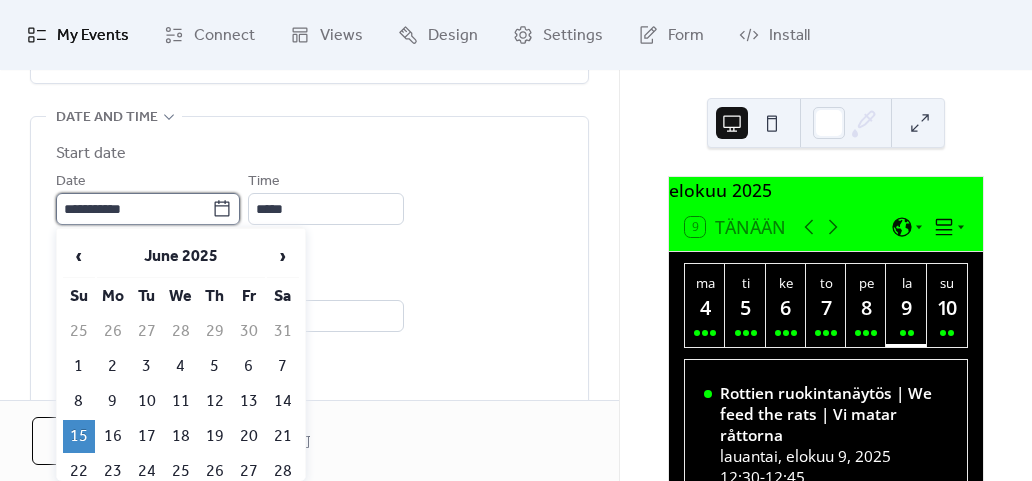 click on "**********" at bounding box center (134, 209) 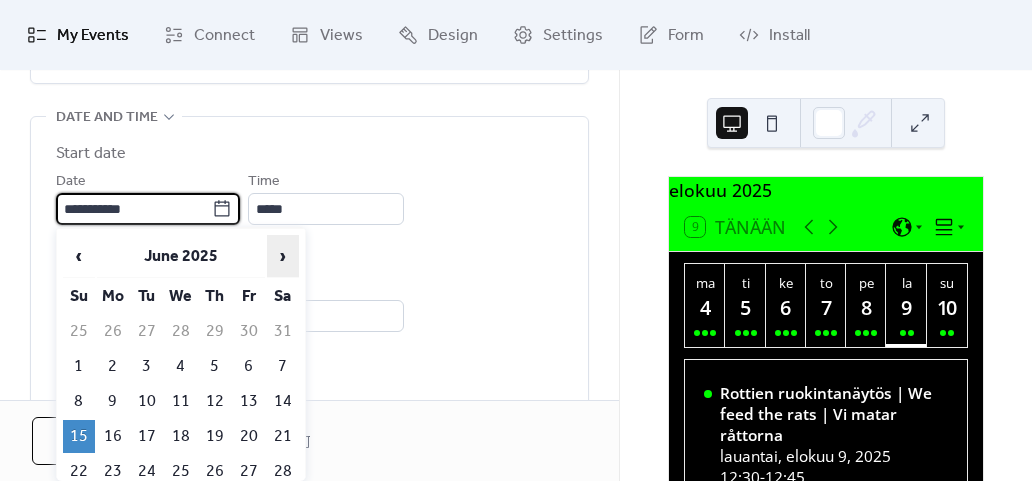 click on "›" at bounding box center (283, 256) 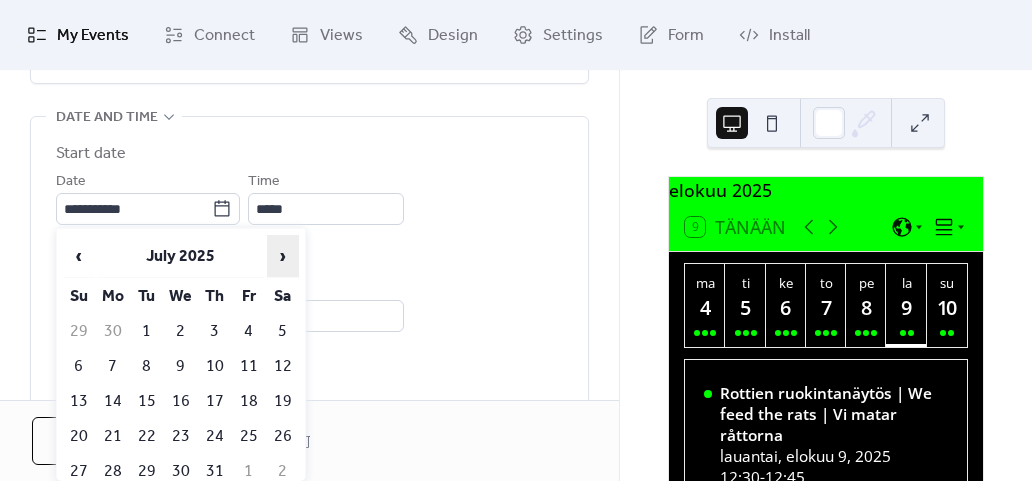 click on "›" at bounding box center [283, 256] 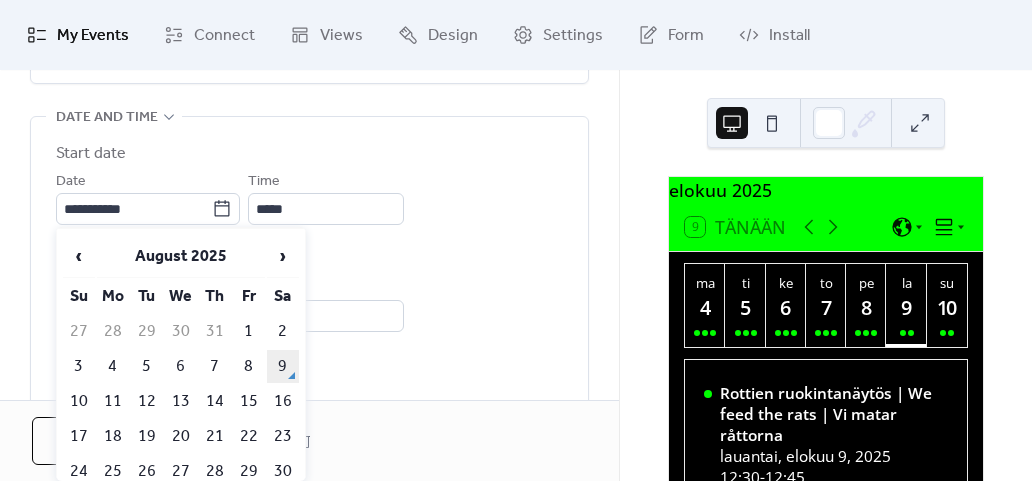 click on "9" at bounding box center (283, 366) 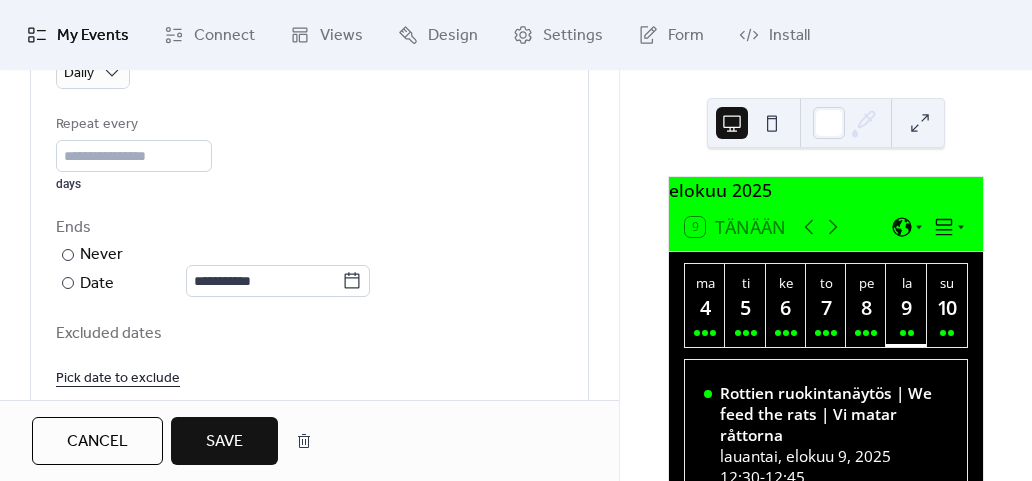 scroll, scrollTop: 1093, scrollLeft: 0, axis: vertical 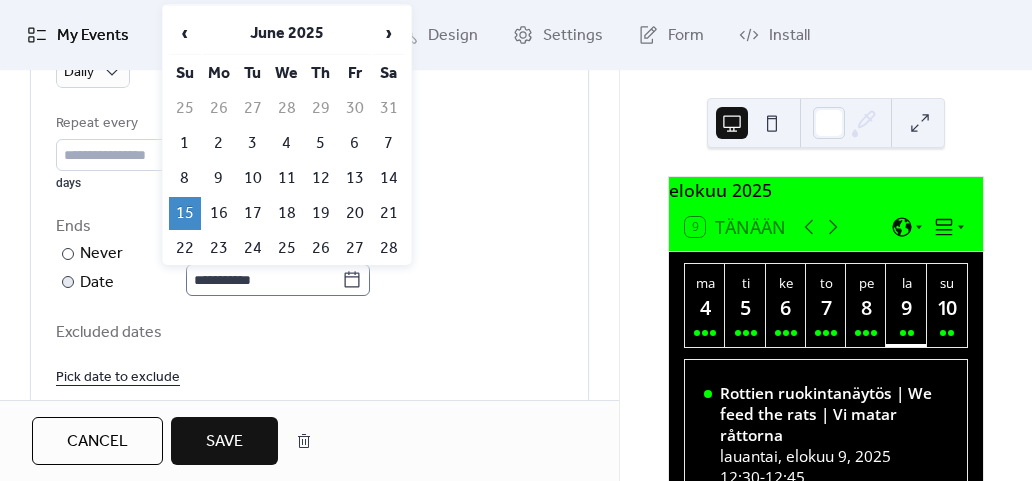 click 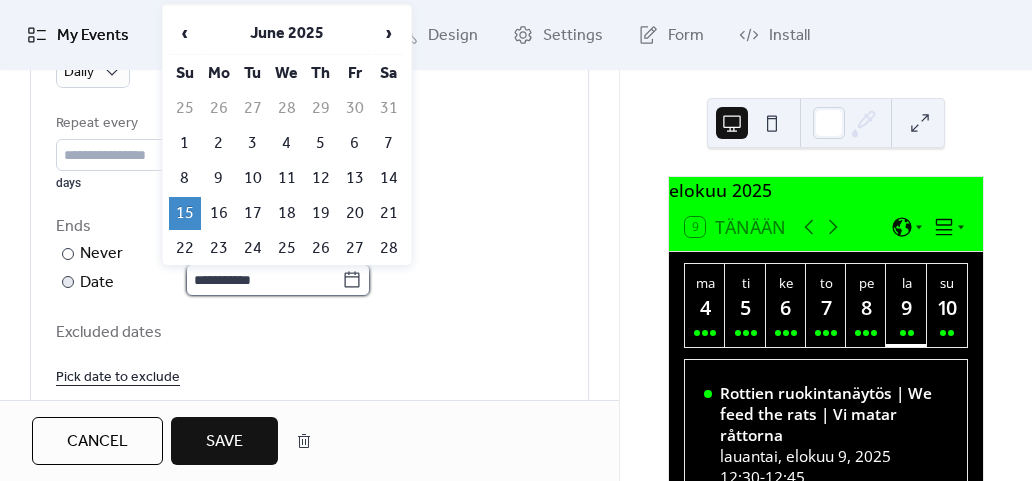 click on "**********" at bounding box center (264, 280) 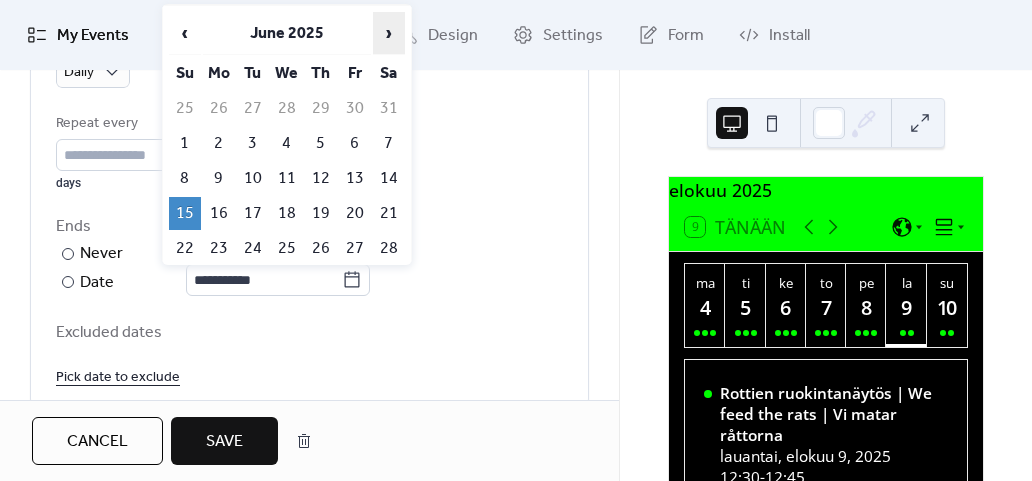 click on "›" at bounding box center [389, 33] 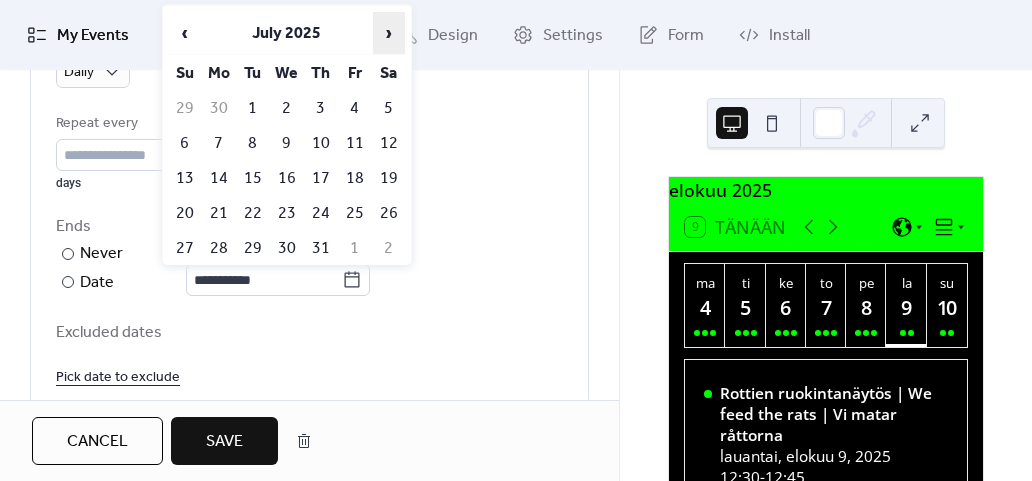 click on "›" at bounding box center [389, 33] 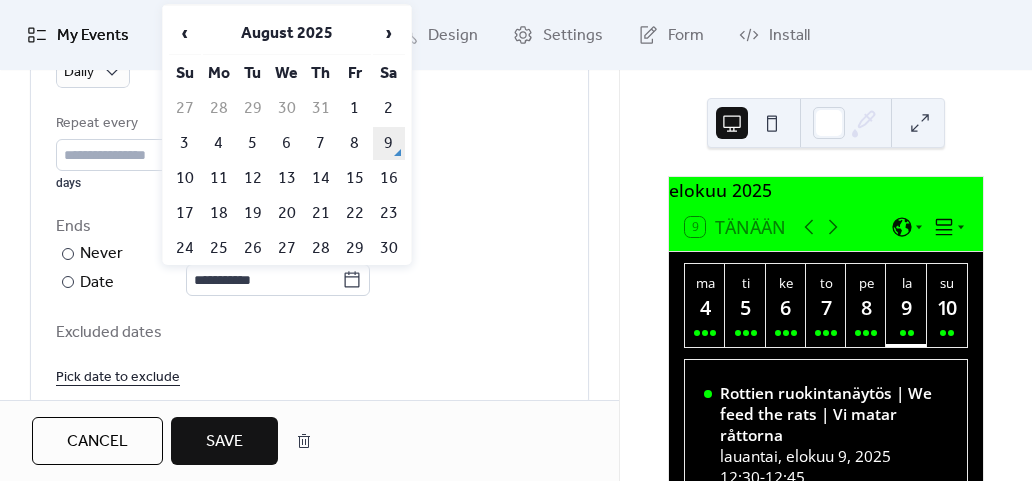 click on "9" at bounding box center [389, 143] 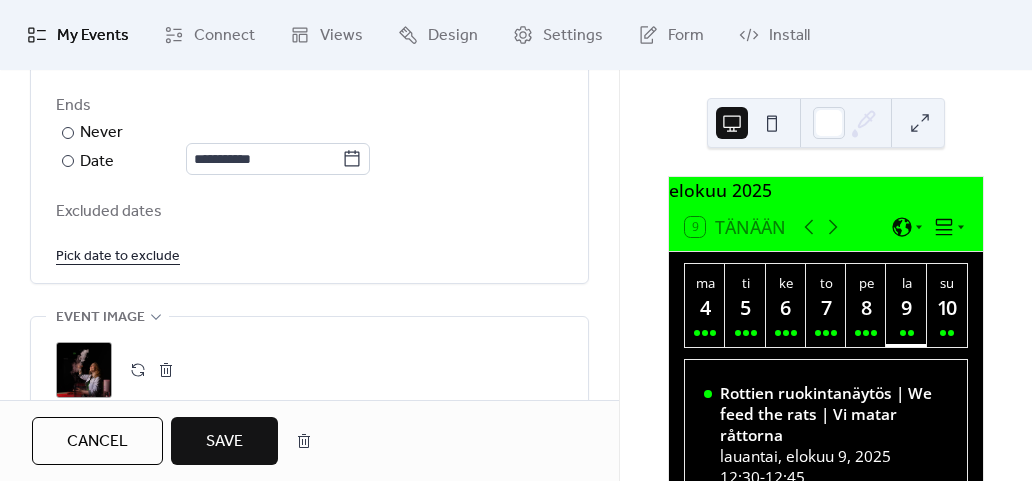 scroll, scrollTop: 1215, scrollLeft: 0, axis: vertical 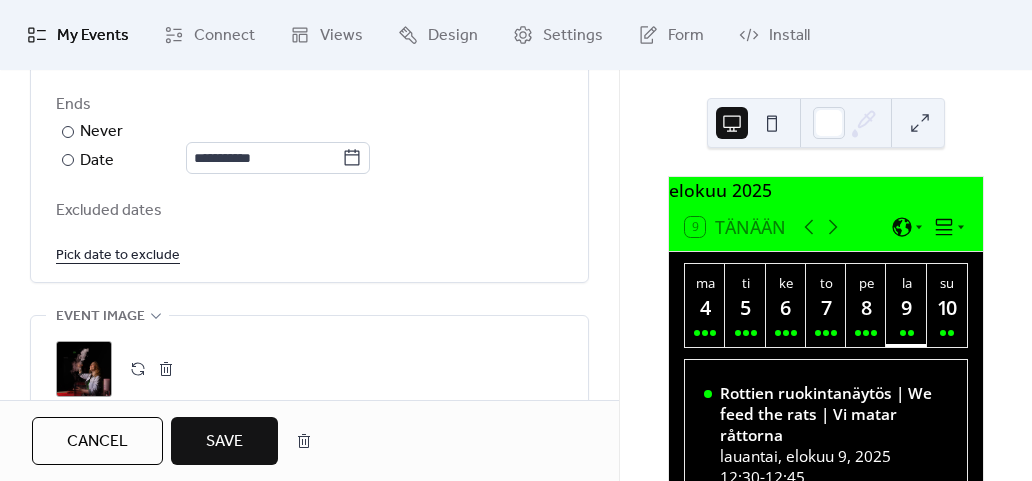 click on "Save" at bounding box center (224, 442) 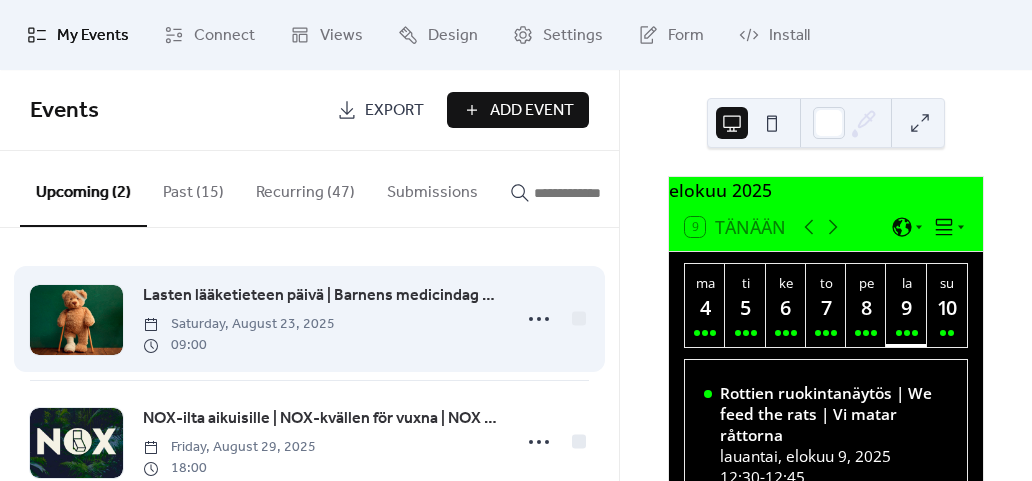 scroll, scrollTop: 58, scrollLeft: 0, axis: vertical 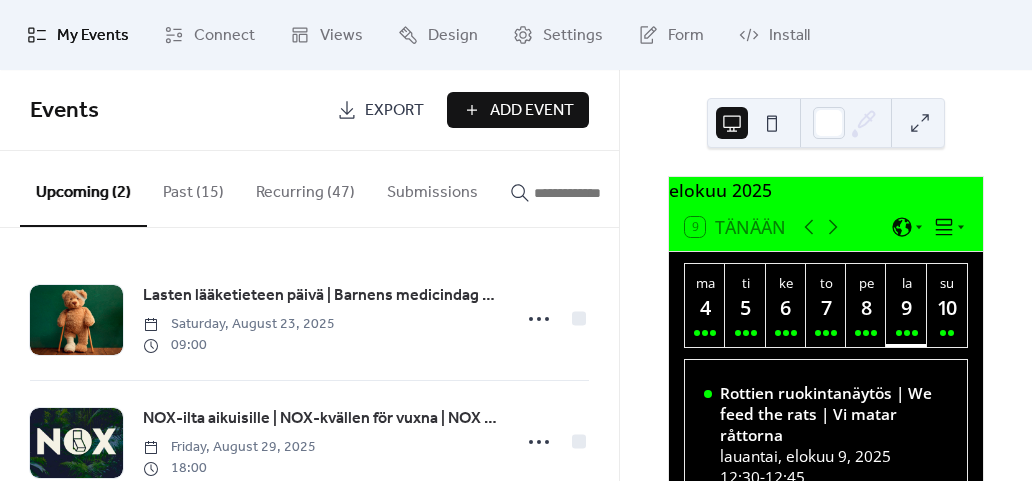 click 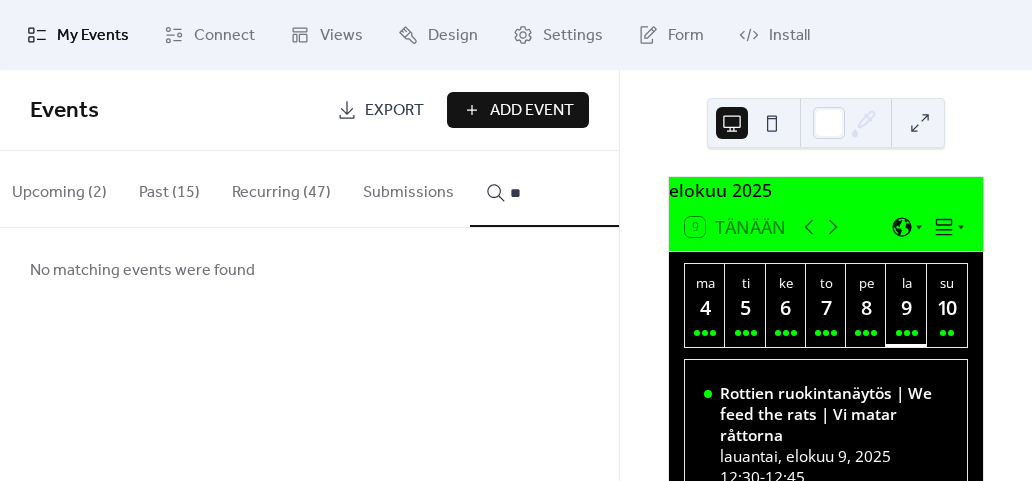 type on "*" 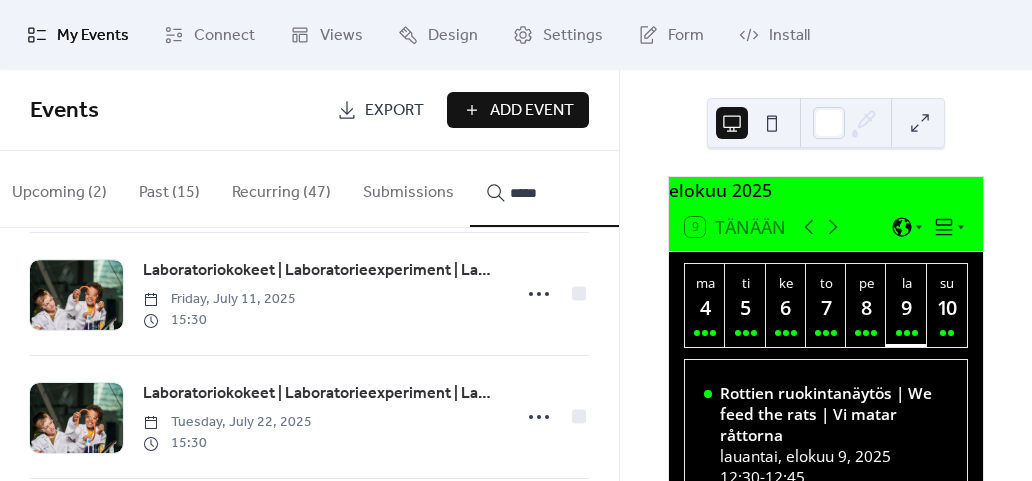 scroll, scrollTop: 520, scrollLeft: 0, axis: vertical 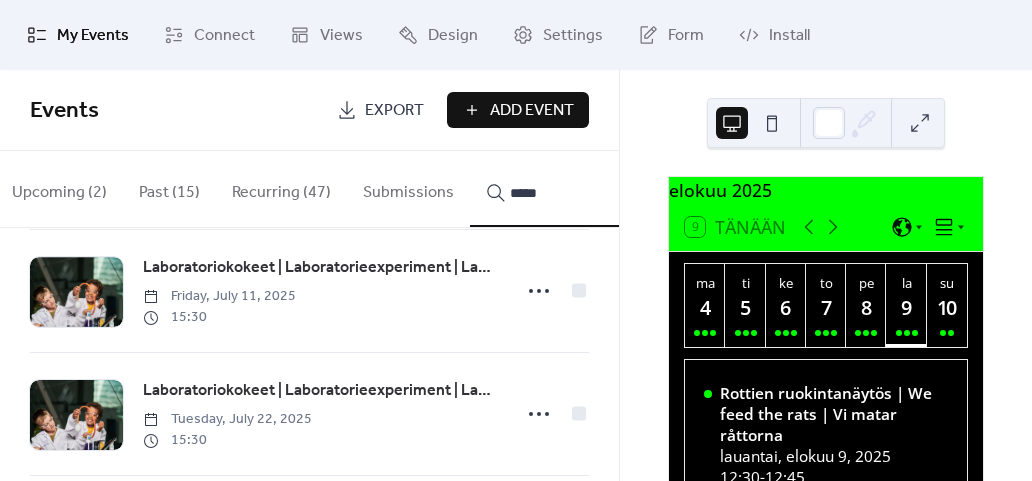 type on "*****" 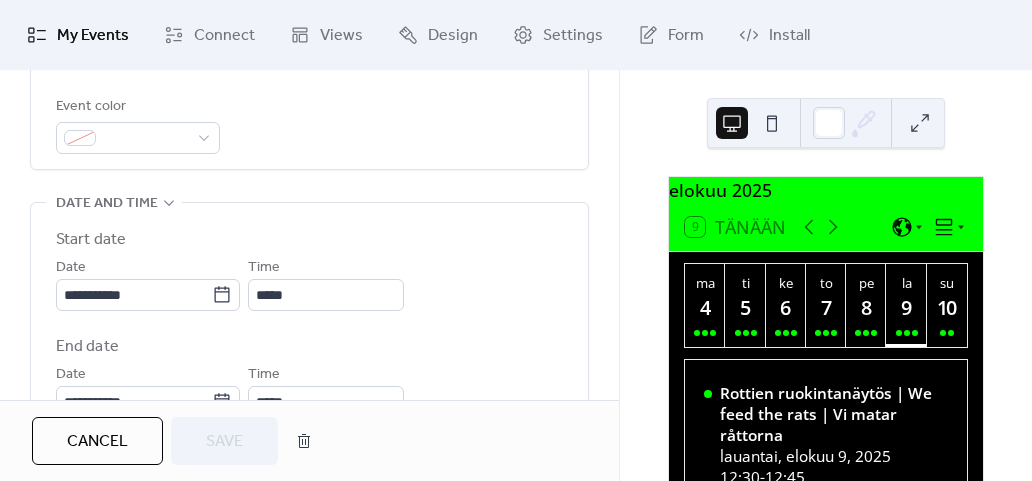scroll, scrollTop: 578, scrollLeft: 0, axis: vertical 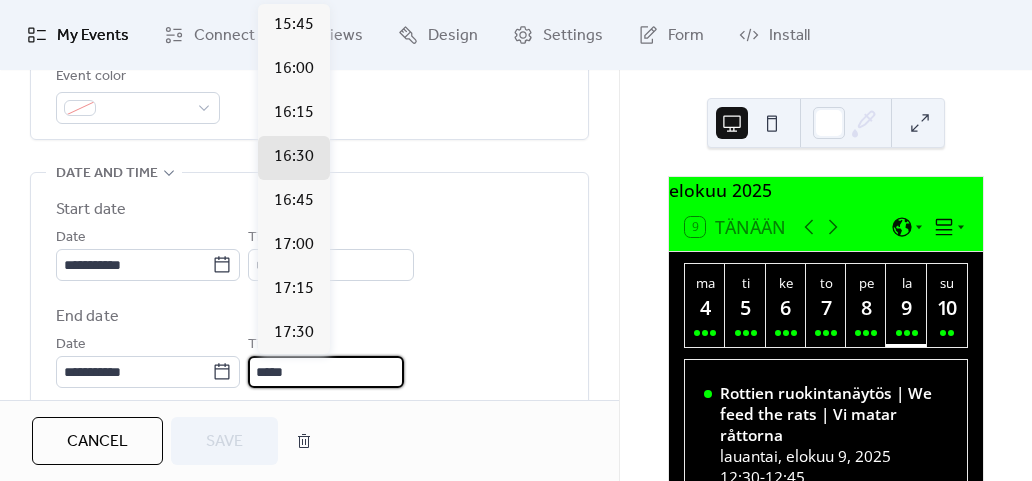 click on "*****" at bounding box center [326, 372] 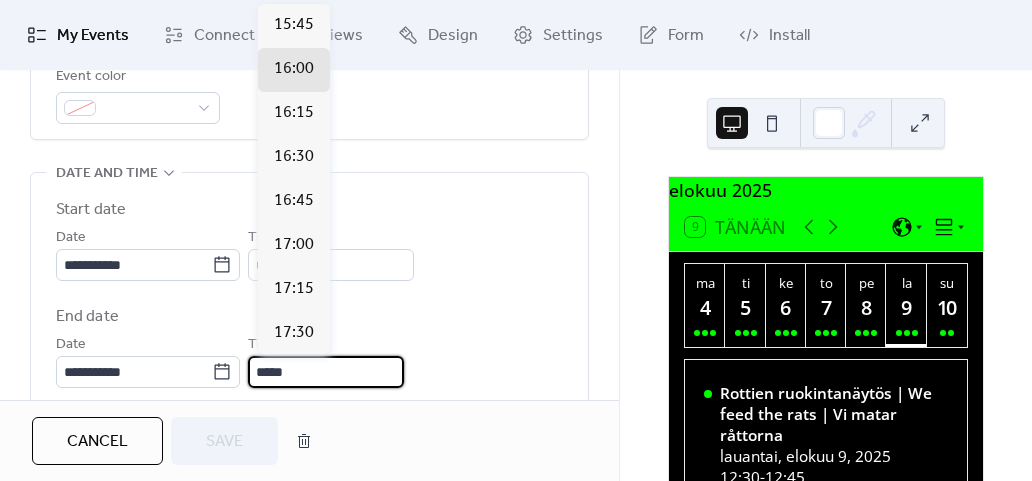 type on "*****" 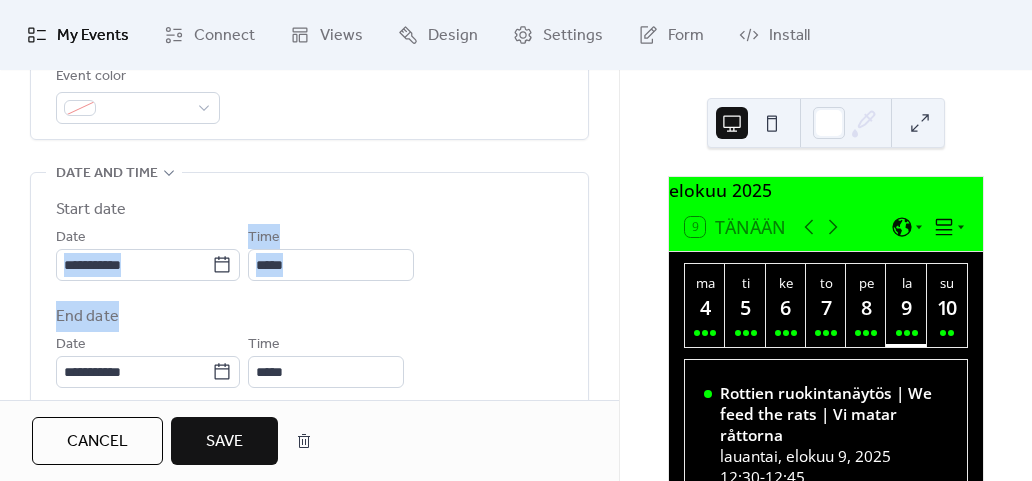 scroll, scrollTop: 0, scrollLeft: 0, axis: both 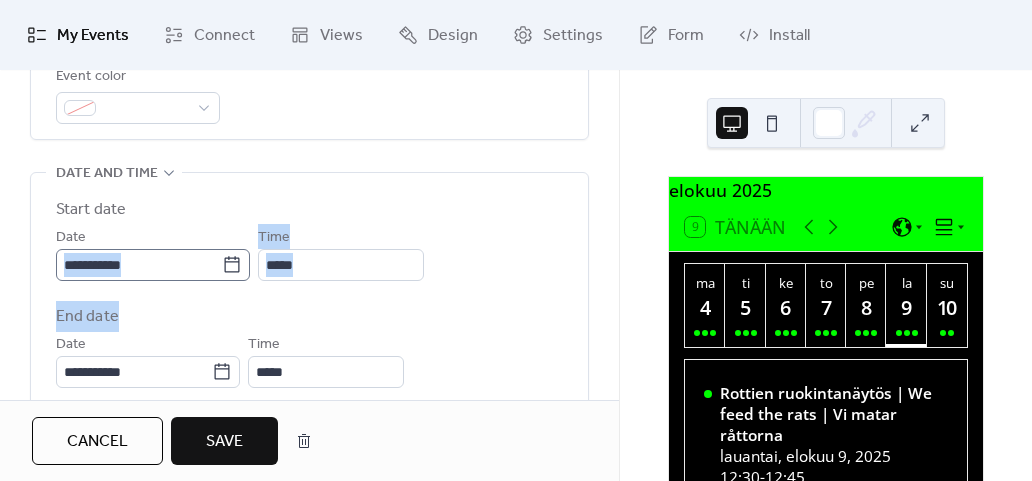 drag, startPoint x: 196, startPoint y: 301, endPoint x: 230, endPoint y: 259, distance: 54.037025 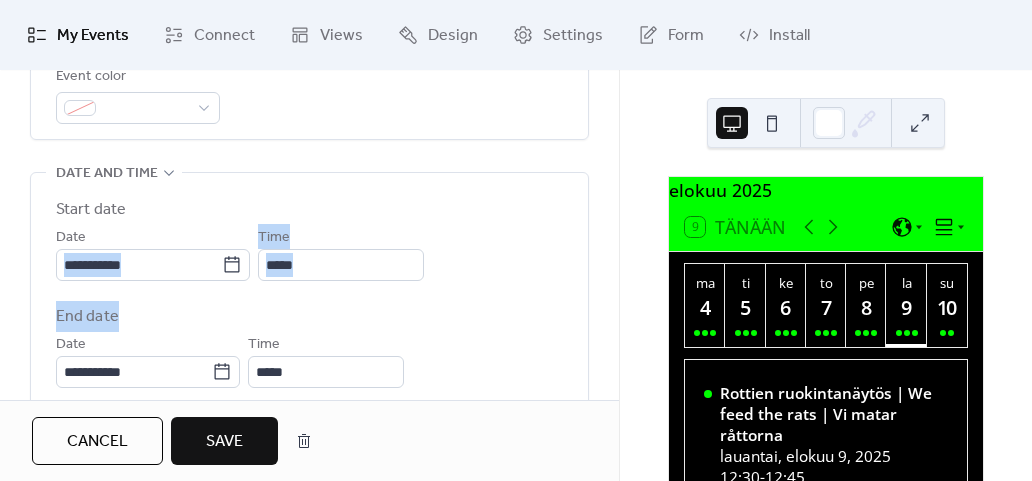 click on "End date" at bounding box center (309, 317) 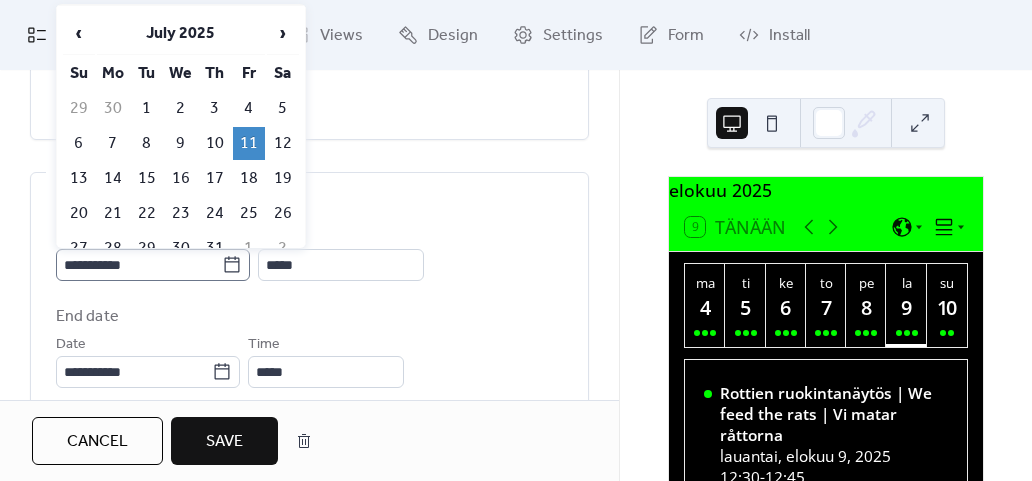 click 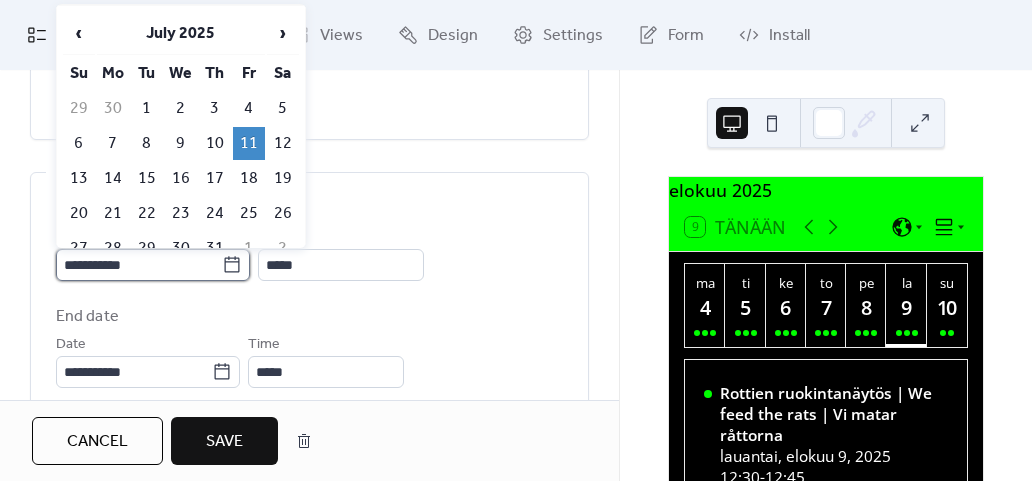 click on "**********" at bounding box center (139, 265) 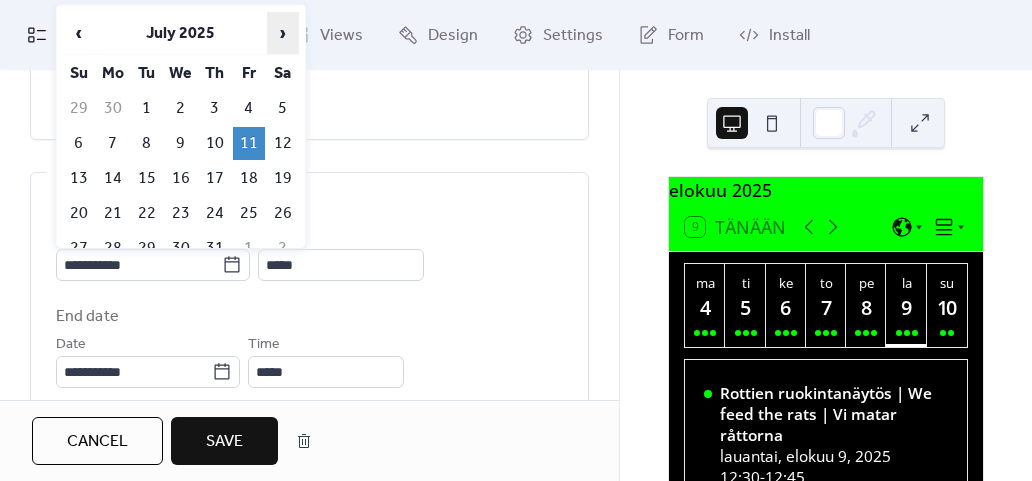 click on "›" at bounding box center [283, 33] 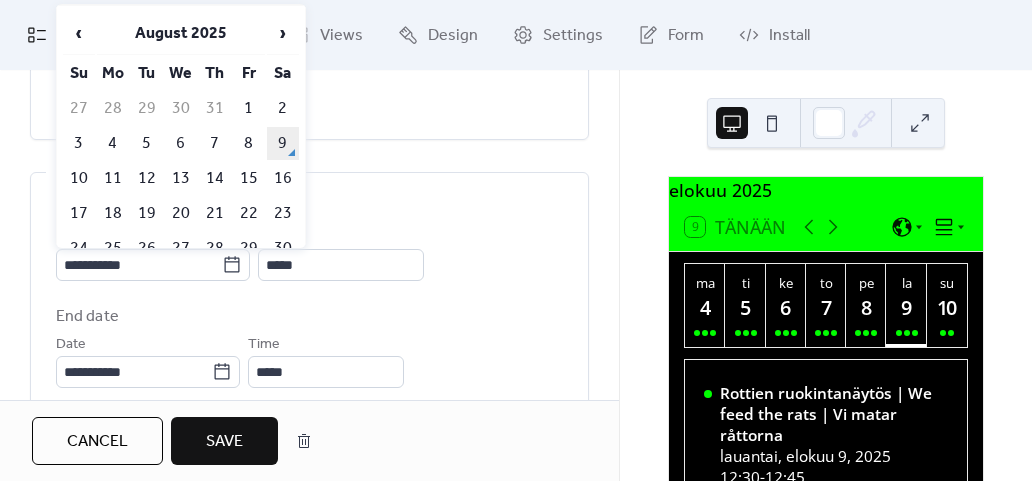 click on "9" at bounding box center [283, 143] 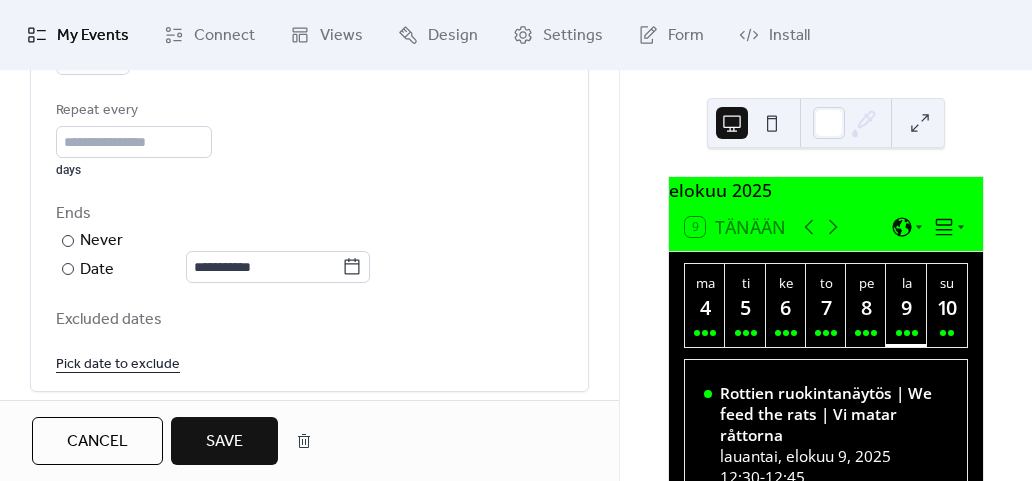 scroll, scrollTop: 1105, scrollLeft: 0, axis: vertical 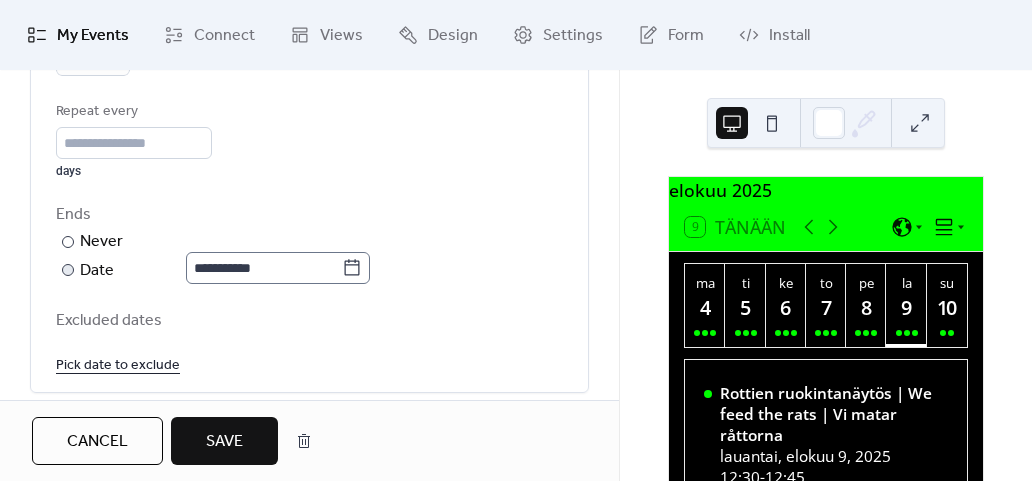 click 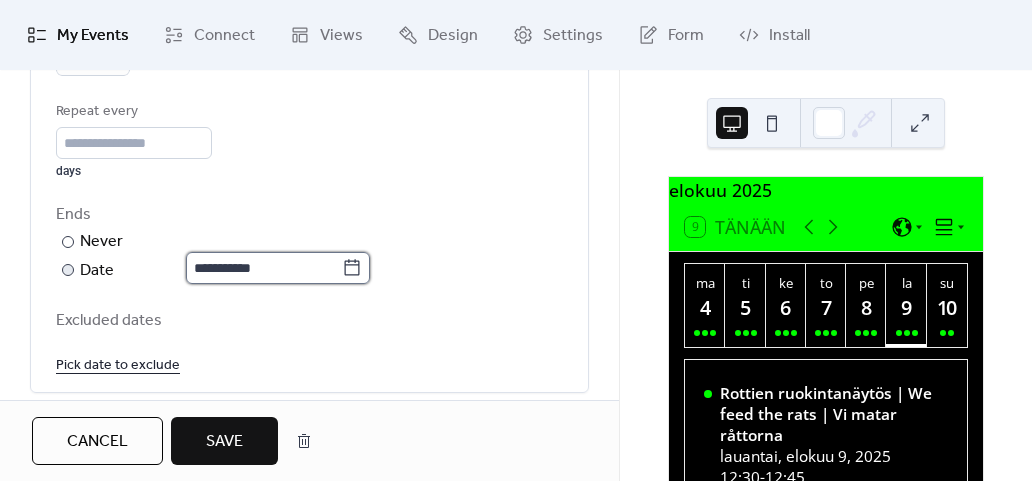 click on "**********" at bounding box center (264, 268) 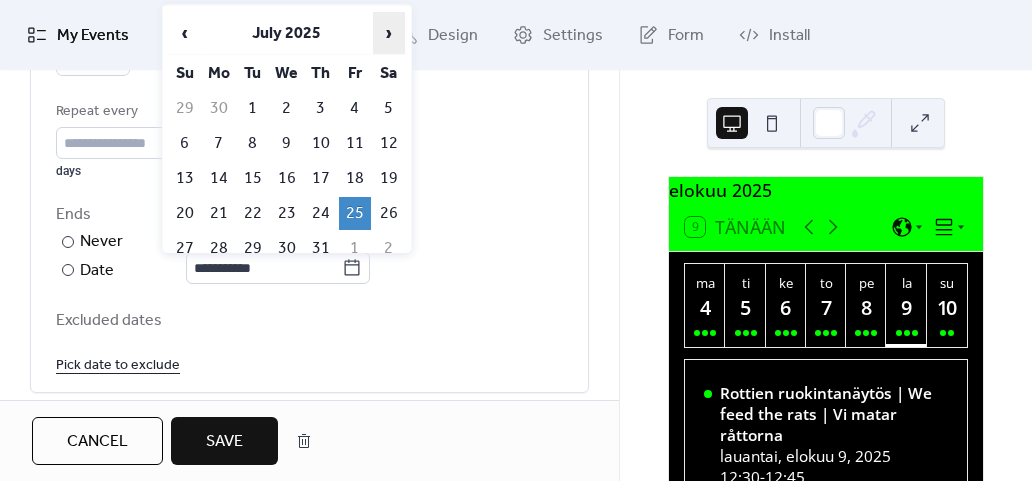 click on "›" at bounding box center [389, 33] 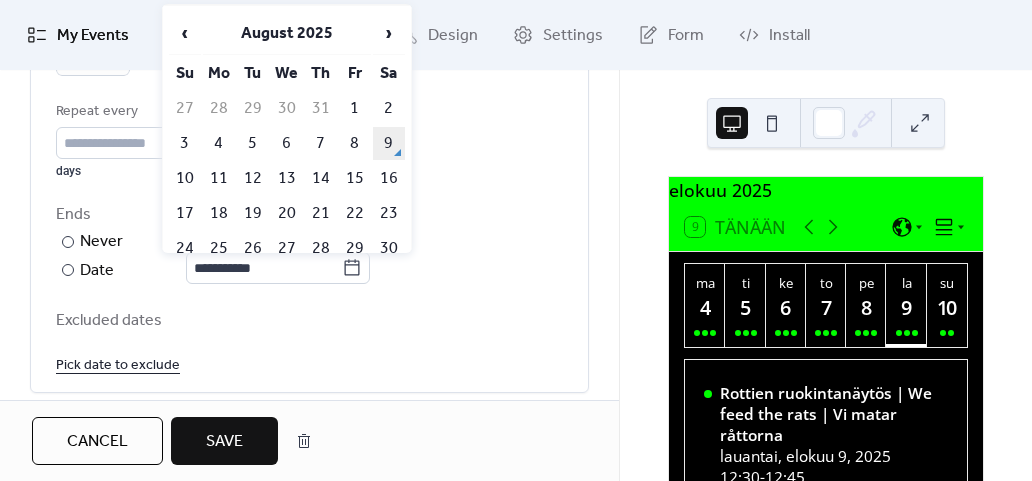 click on "9" at bounding box center (389, 143) 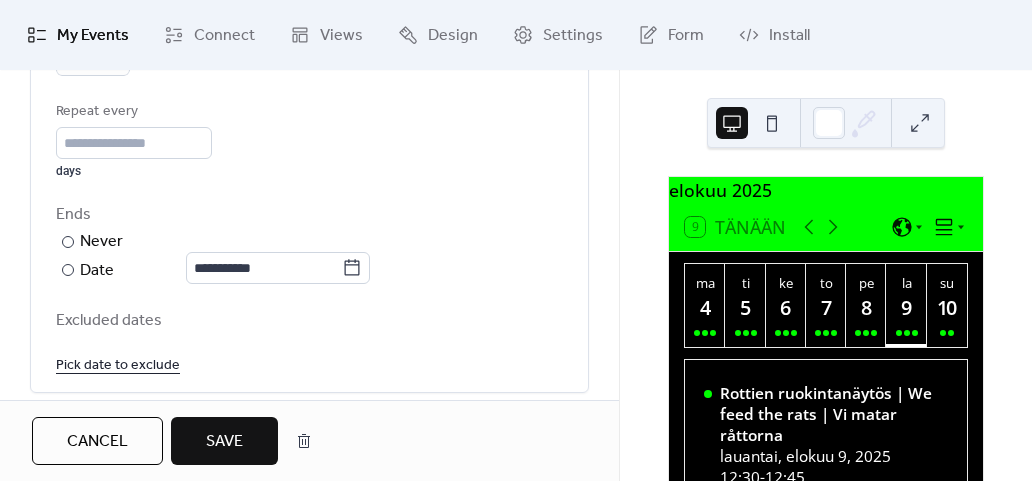 click on "Save" at bounding box center [224, 442] 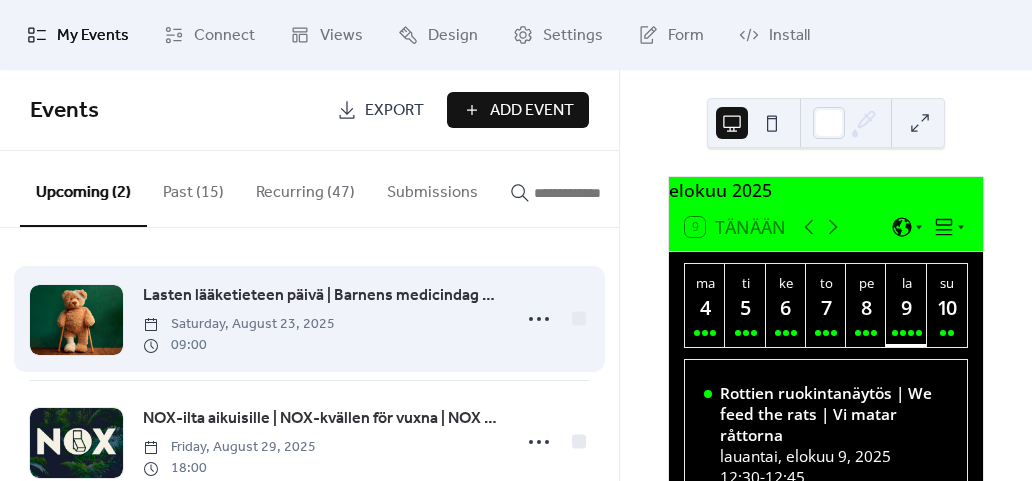 scroll, scrollTop: 58, scrollLeft: 0, axis: vertical 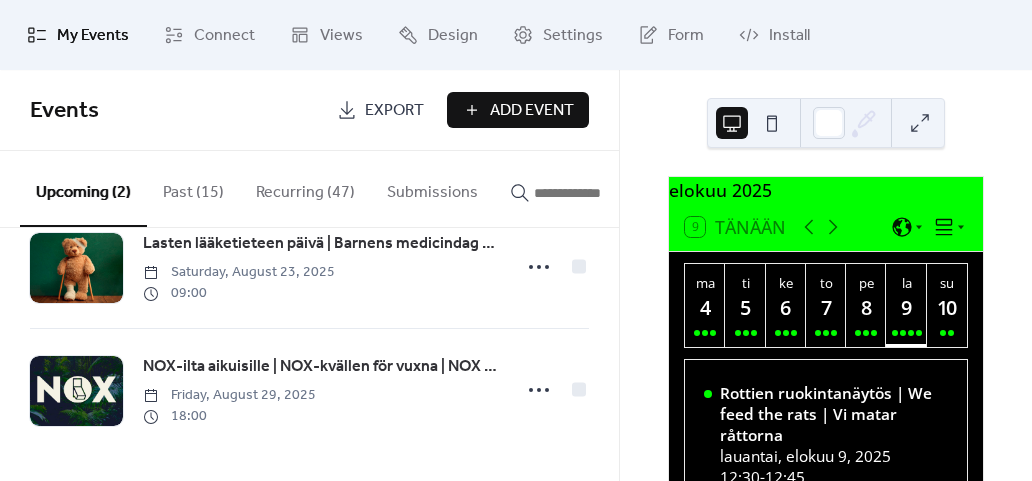 click 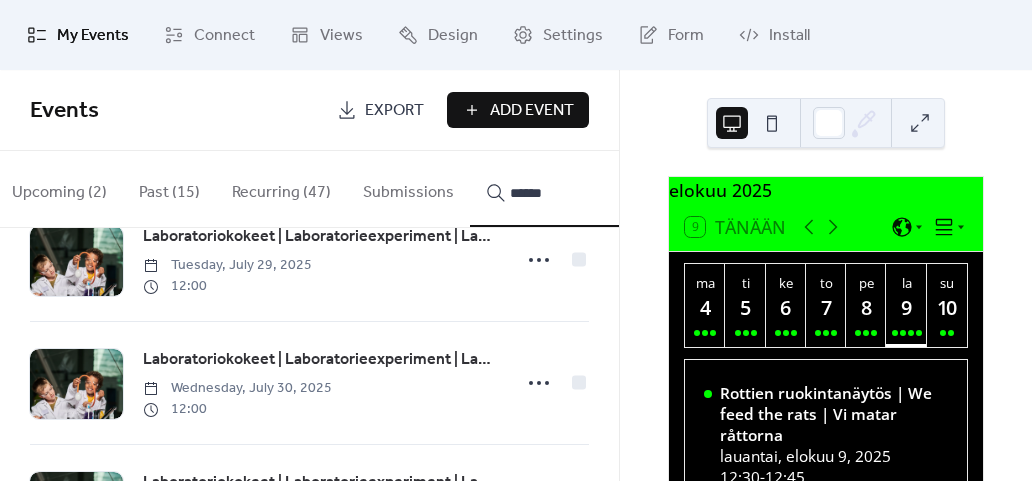 scroll, scrollTop: 798, scrollLeft: 0, axis: vertical 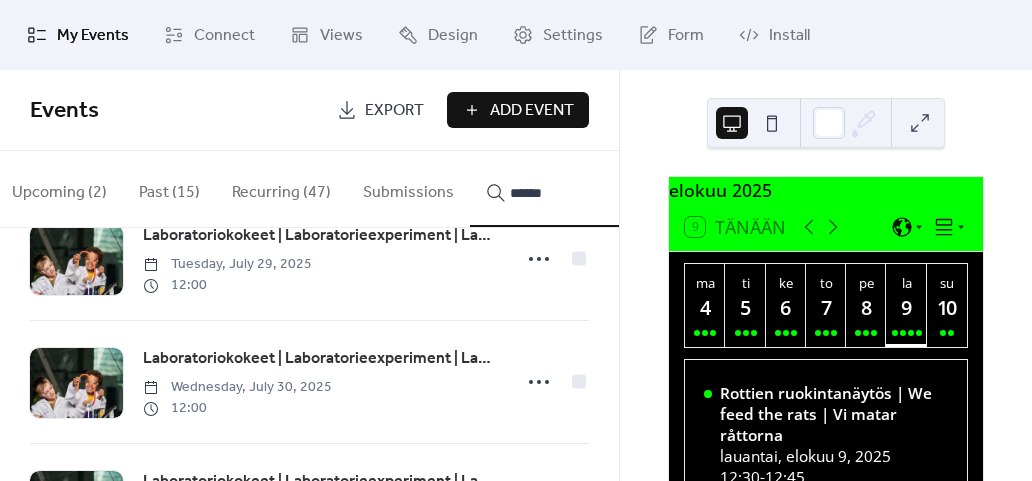 type on "******" 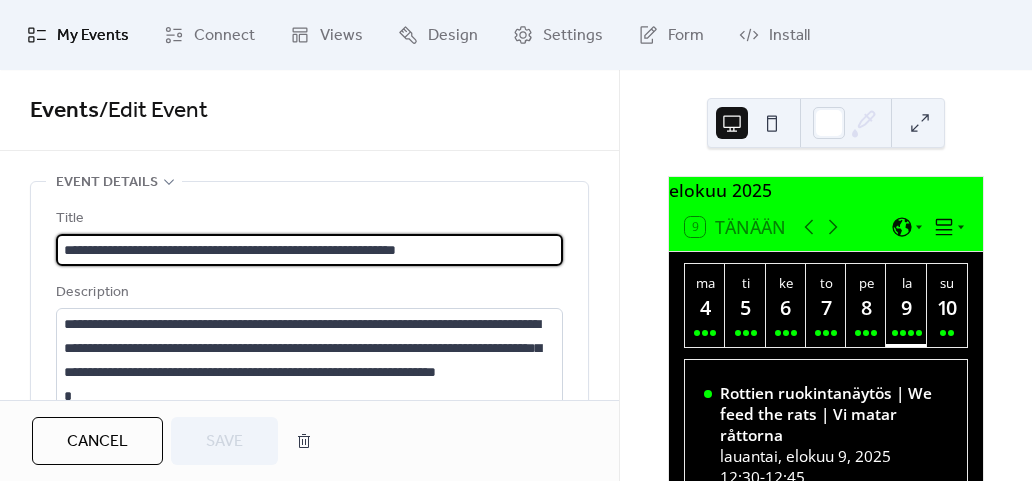 type on "**********" 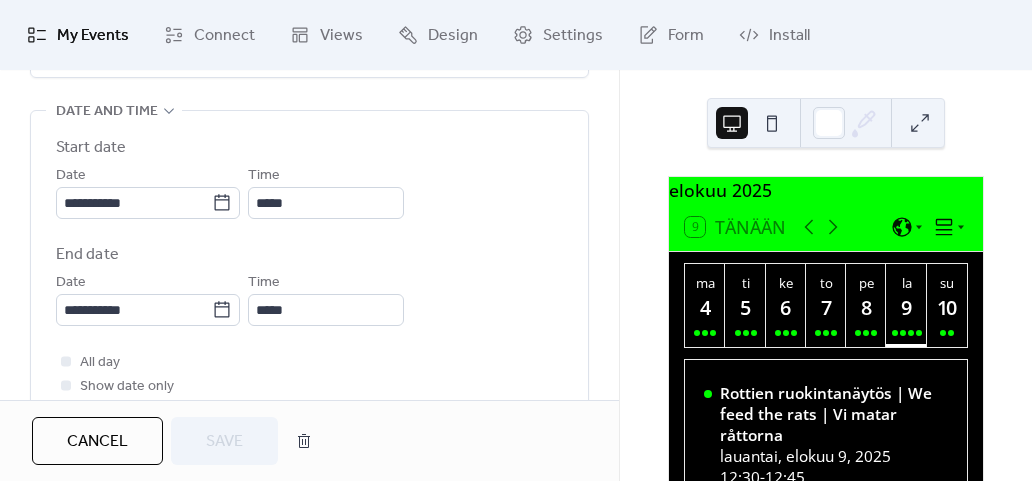 scroll, scrollTop: 657, scrollLeft: 0, axis: vertical 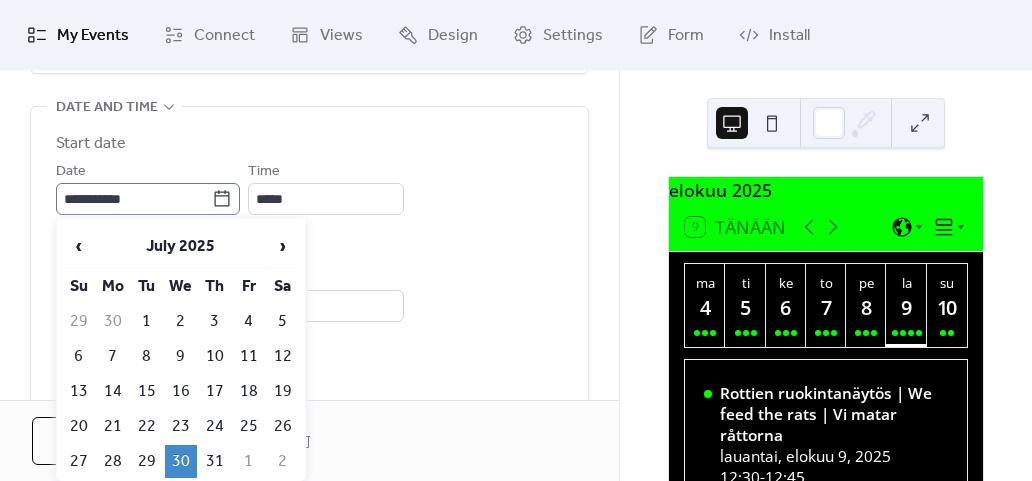 click 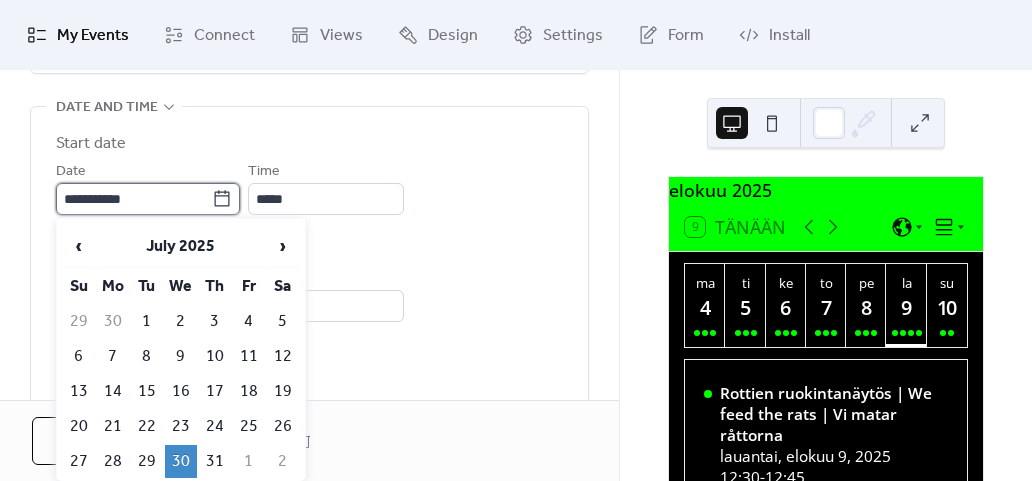 click on "**********" at bounding box center [134, 199] 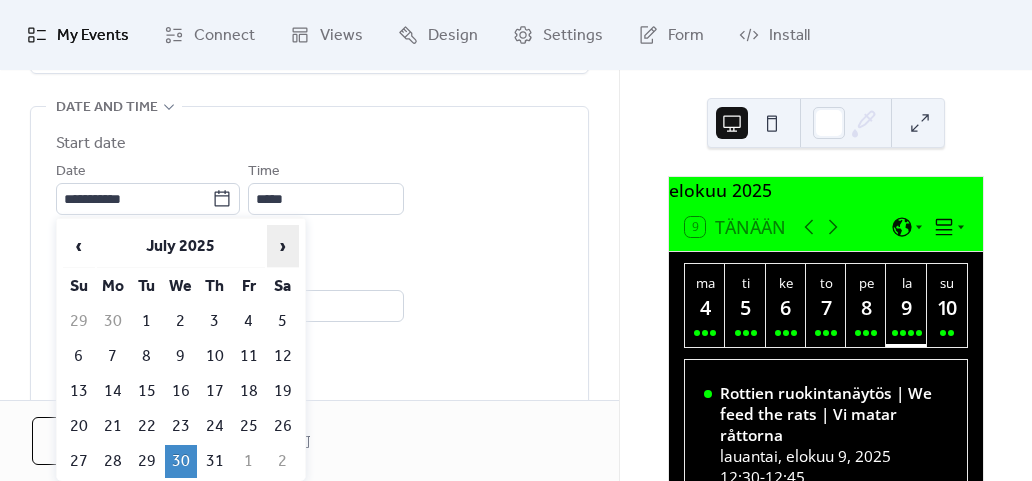 click on "›" at bounding box center [283, 246] 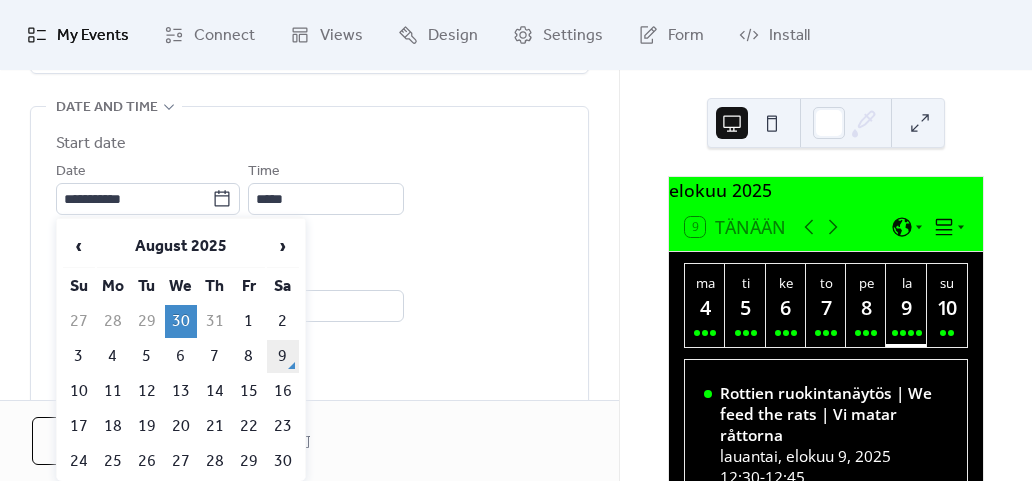 click on "9" at bounding box center [283, 356] 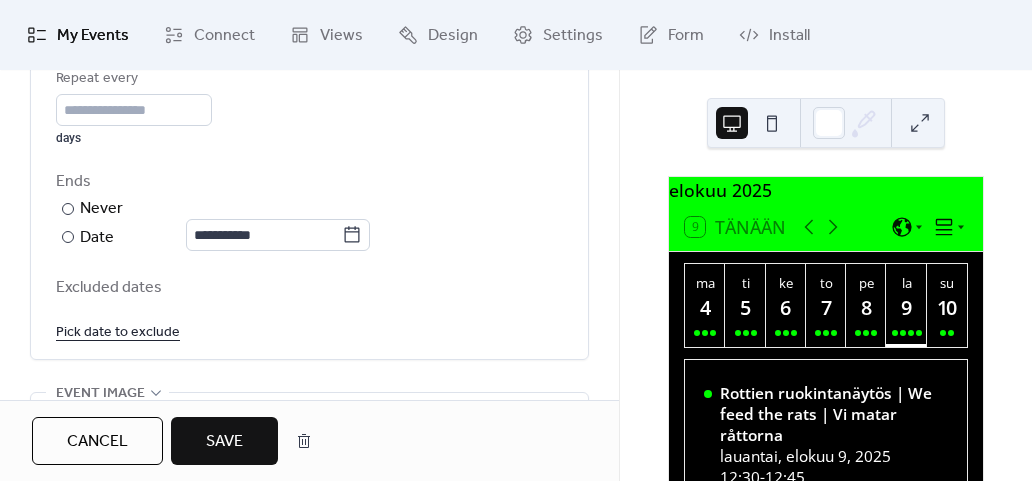 scroll, scrollTop: 1140, scrollLeft: 0, axis: vertical 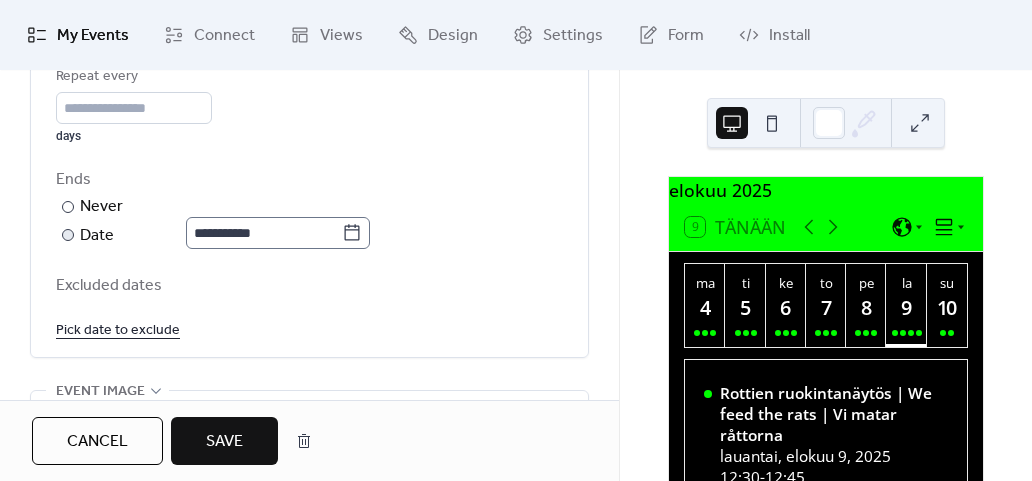 click 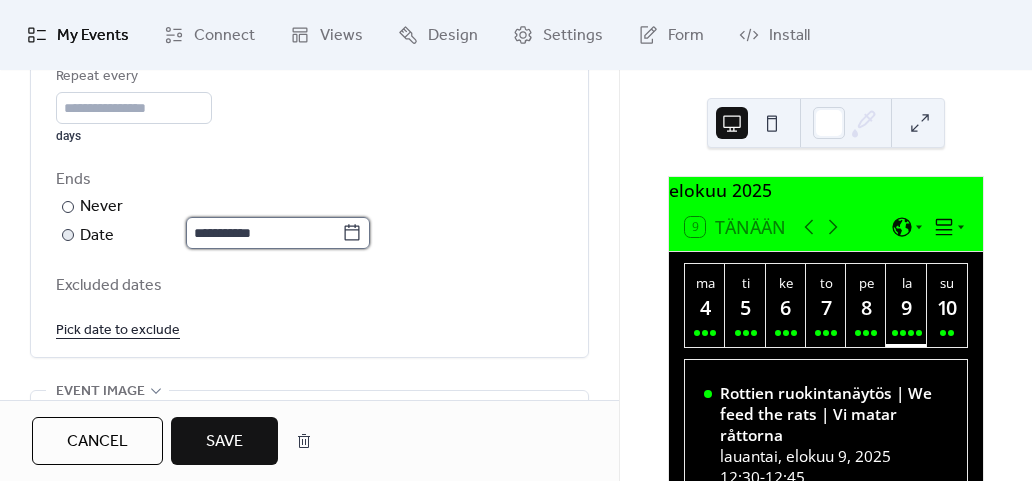 click on "**********" at bounding box center [264, 233] 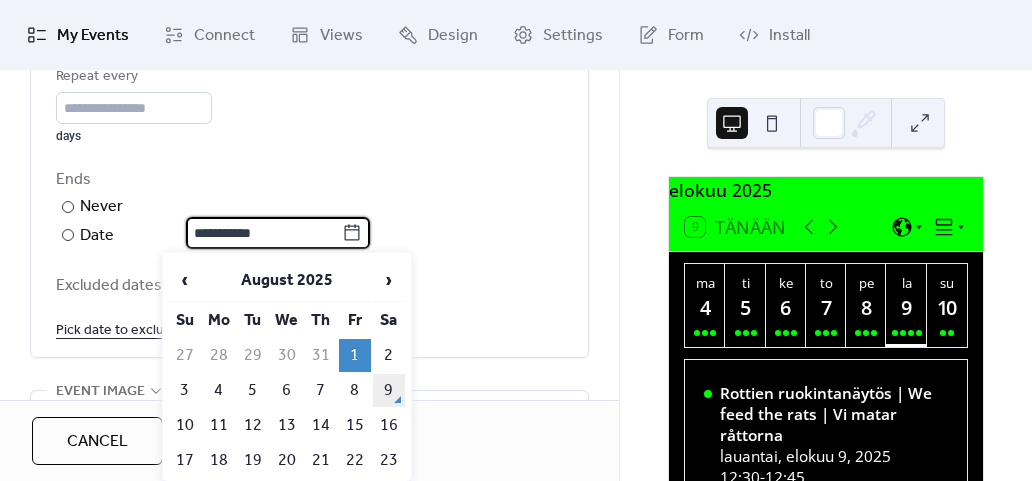 click on "9" at bounding box center (389, 390) 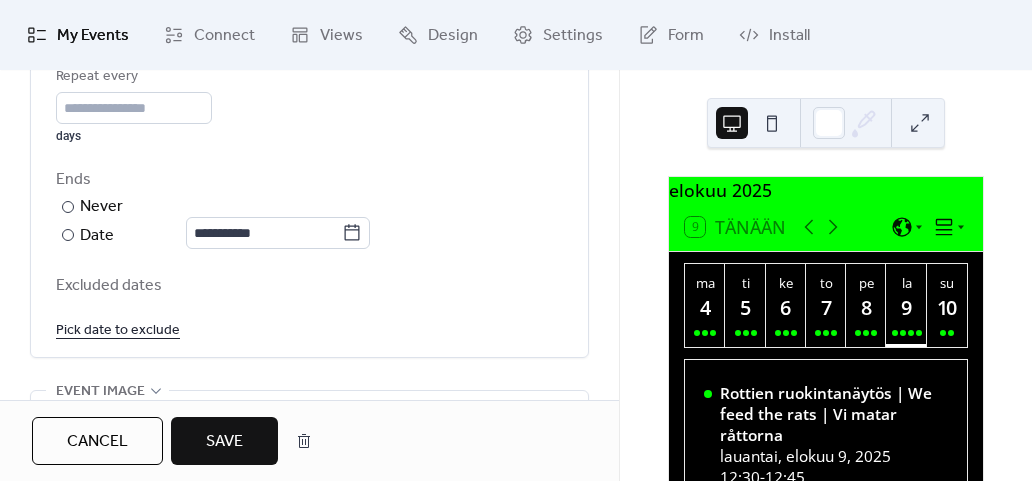 click on "Save" at bounding box center (224, 442) 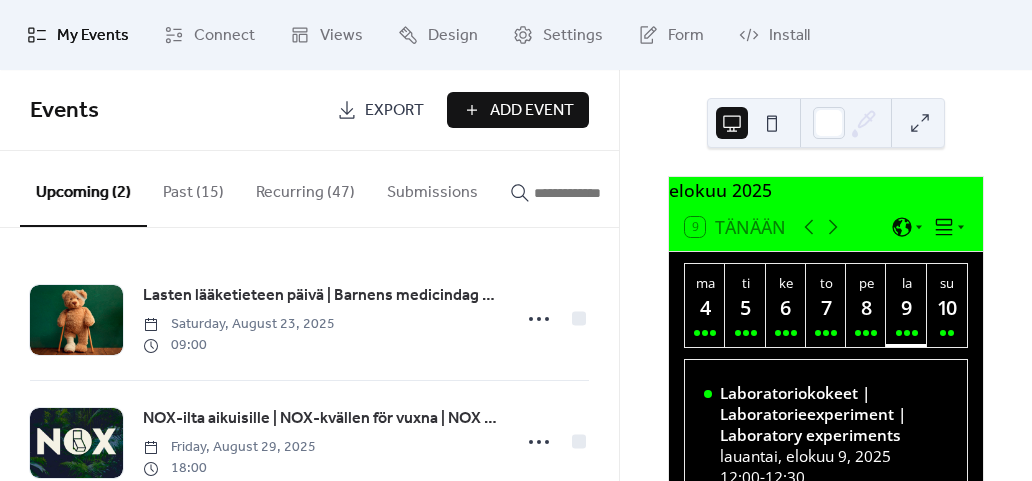 click 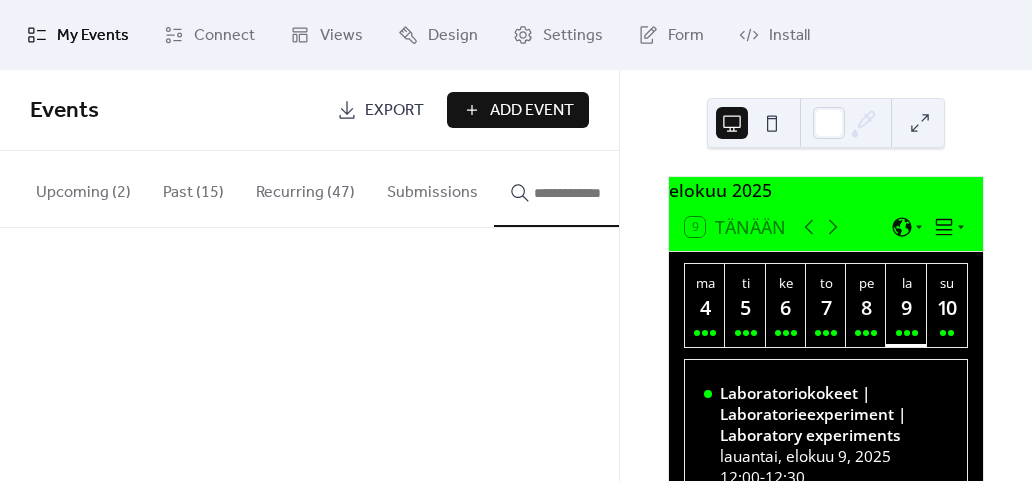 scroll, scrollTop: 0, scrollLeft: 24, axis: horizontal 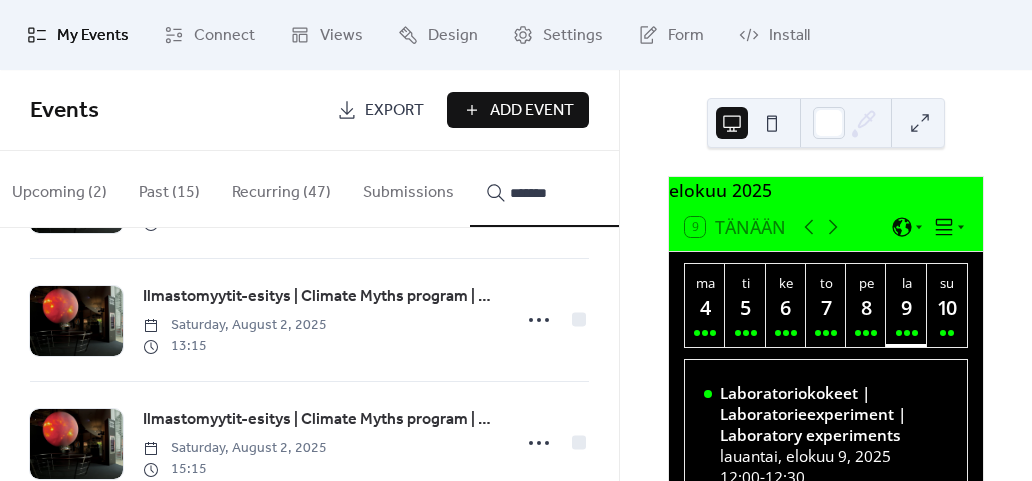type on "*******" 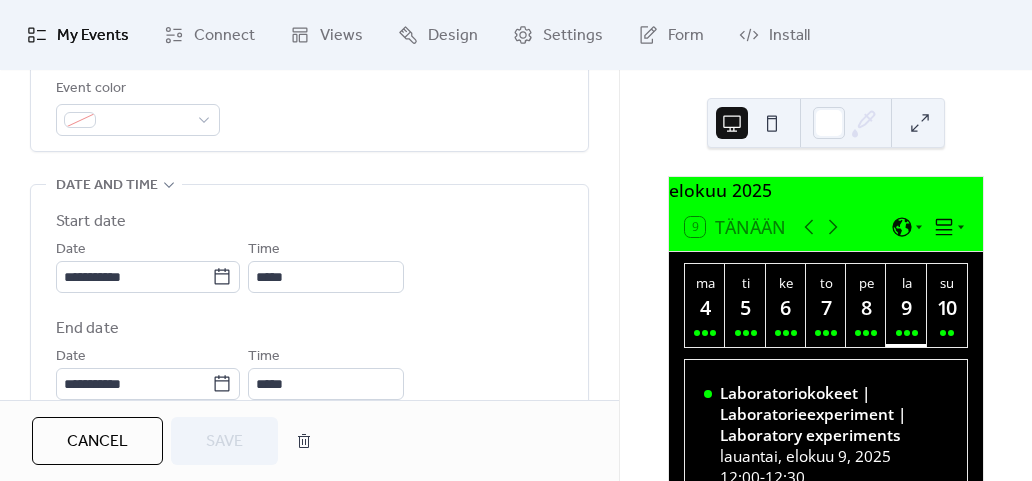 scroll, scrollTop: 581, scrollLeft: 0, axis: vertical 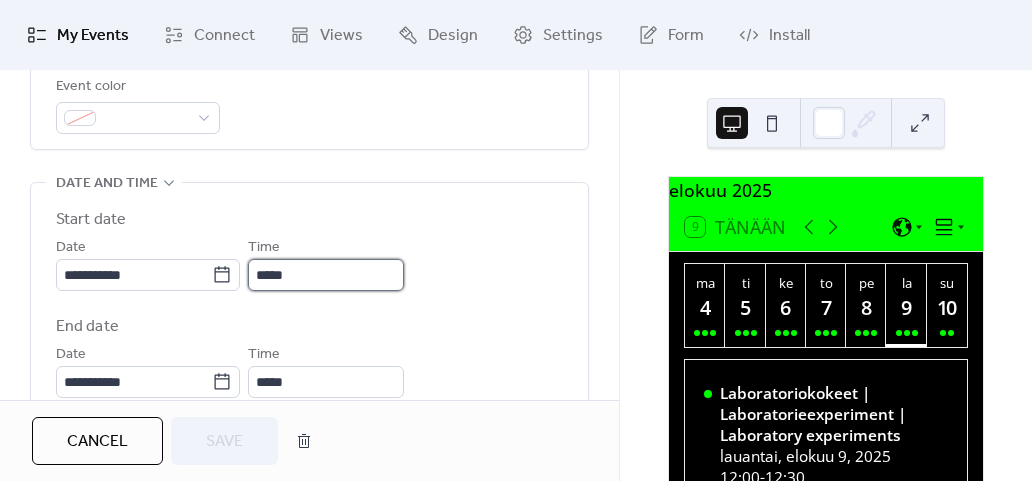 click on "*****" at bounding box center [326, 275] 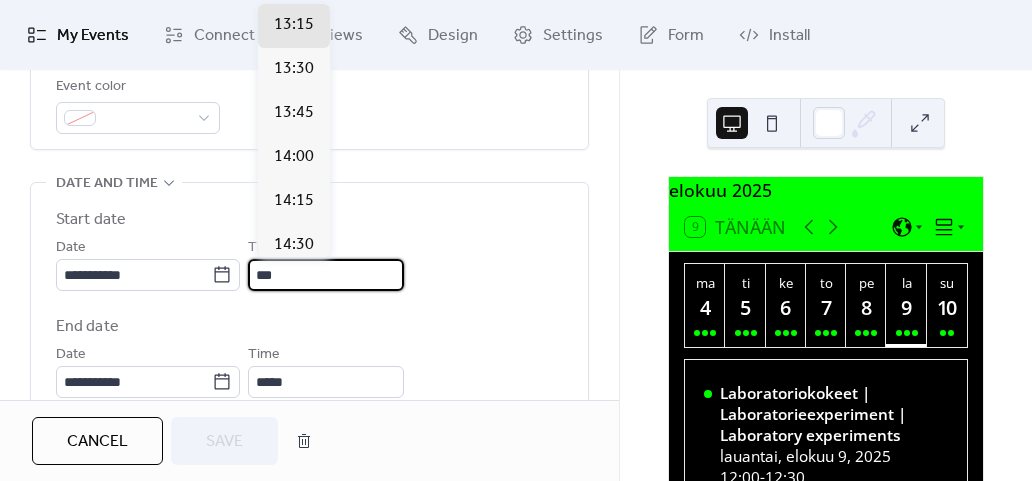 scroll, scrollTop: 2288, scrollLeft: 0, axis: vertical 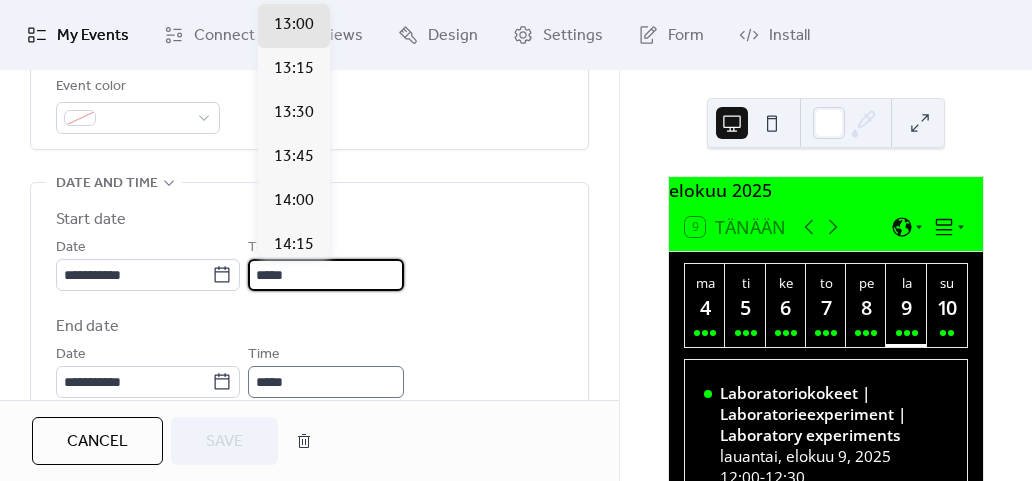 type on "*****" 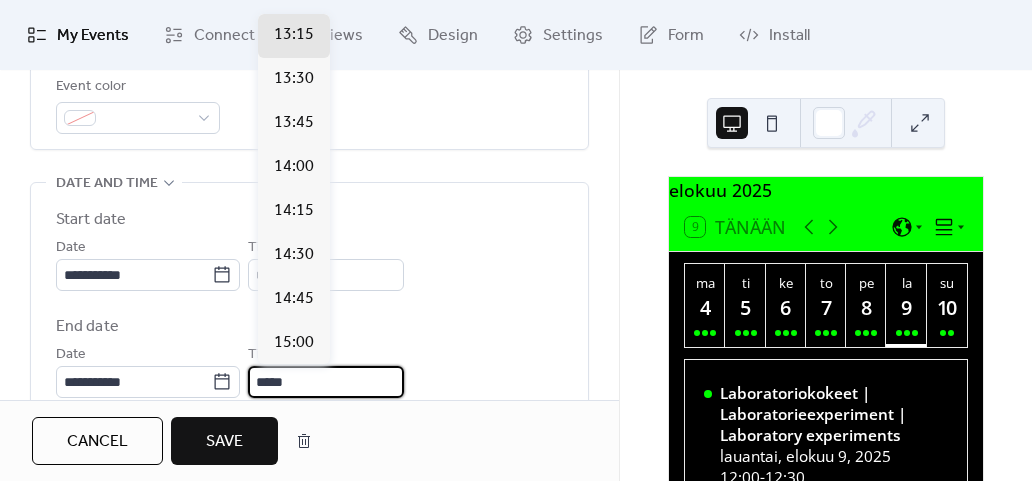 type on "*****" 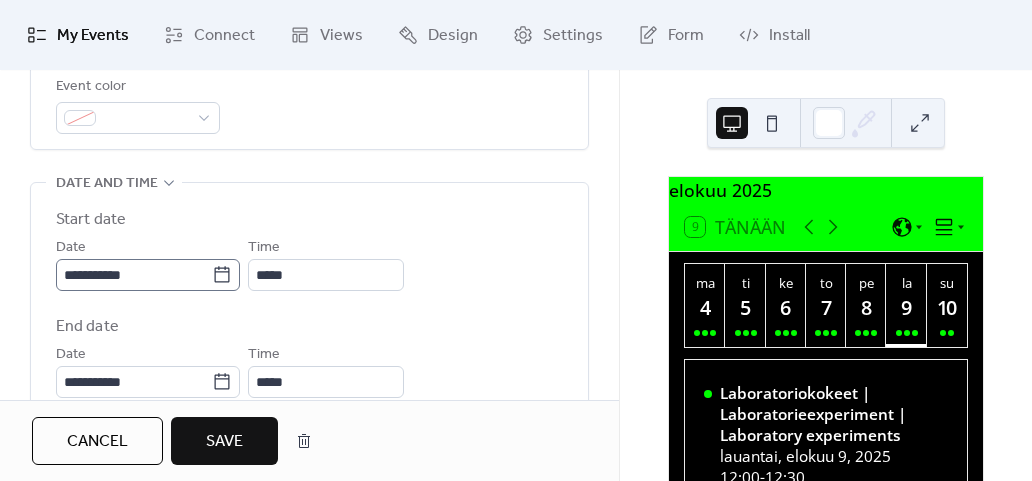 click 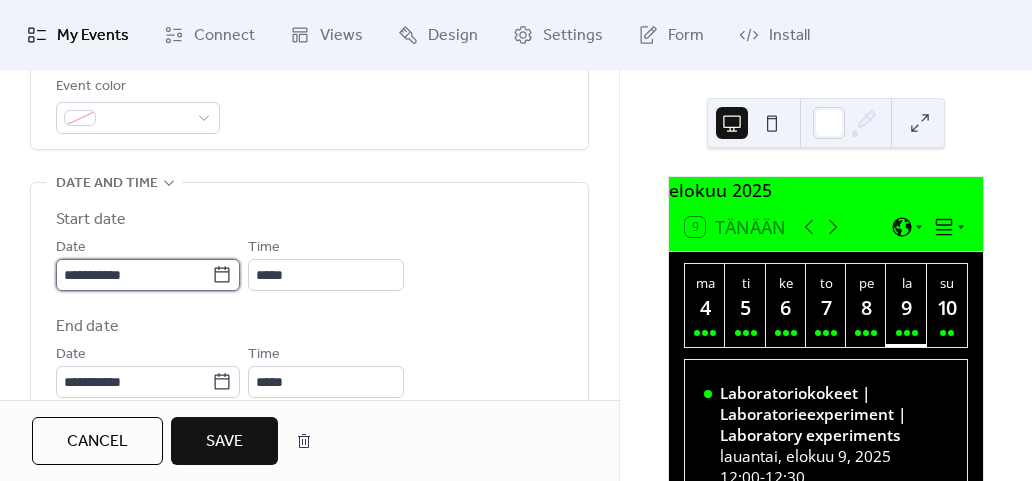 click on "**********" at bounding box center [134, 275] 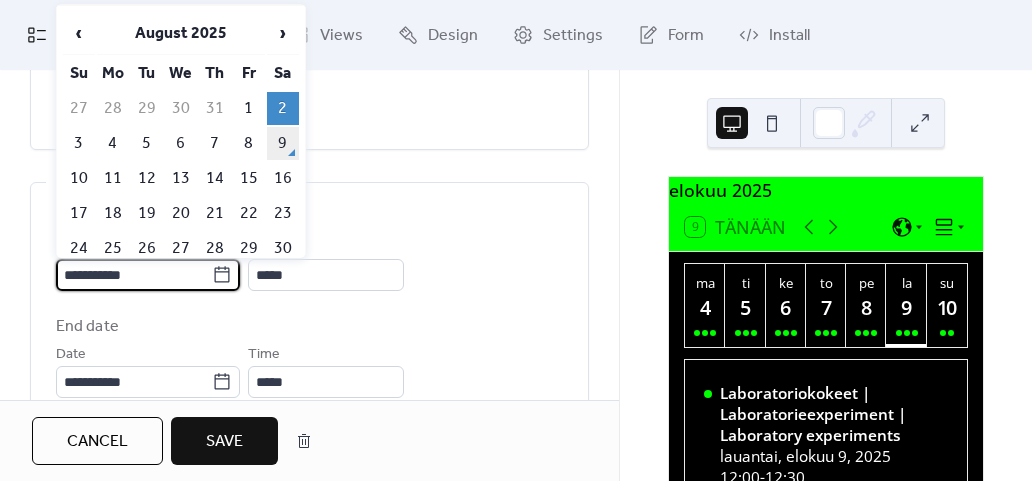click on "9" at bounding box center (283, 143) 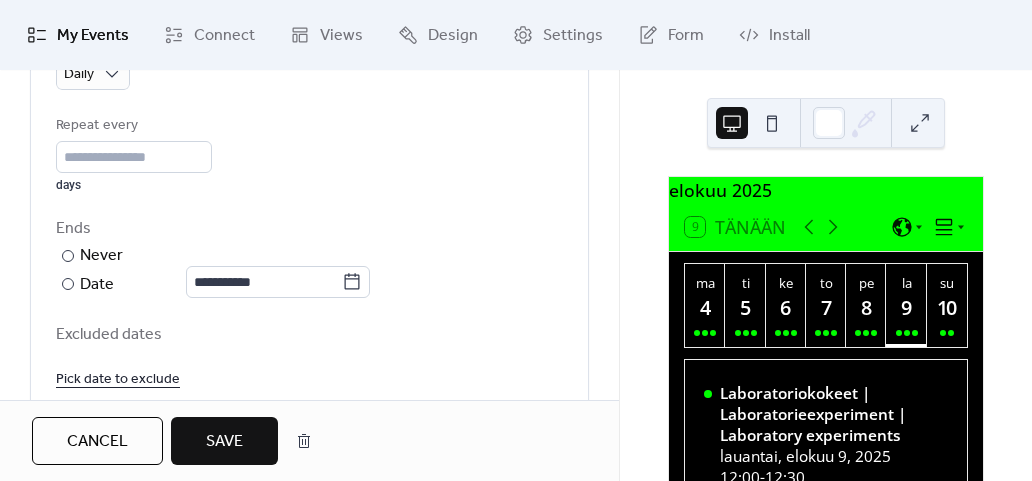scroll, scrollTop: 1092, scrollLeft: 0, axis: vertical 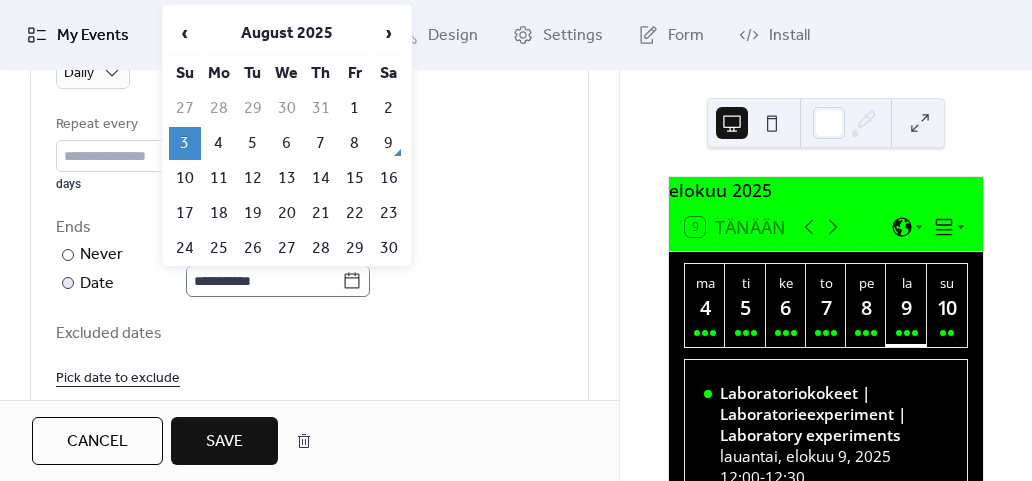 click 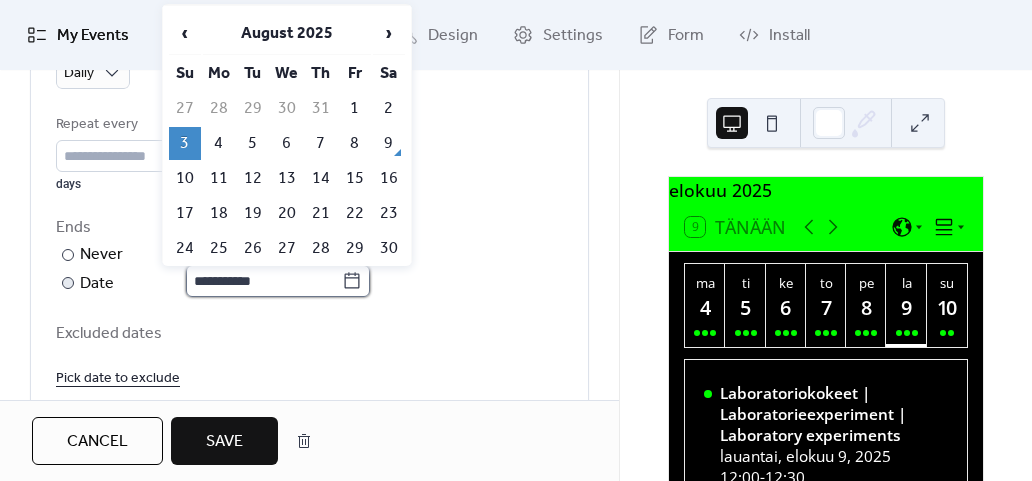 click on "**********" at bounding box center (264, 281) 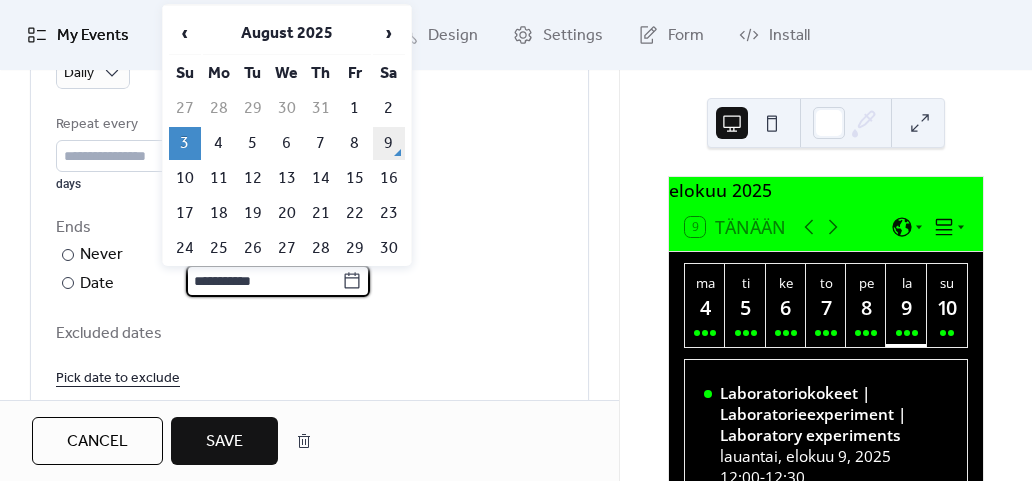 click on "9" at bounding box center [389, 143] 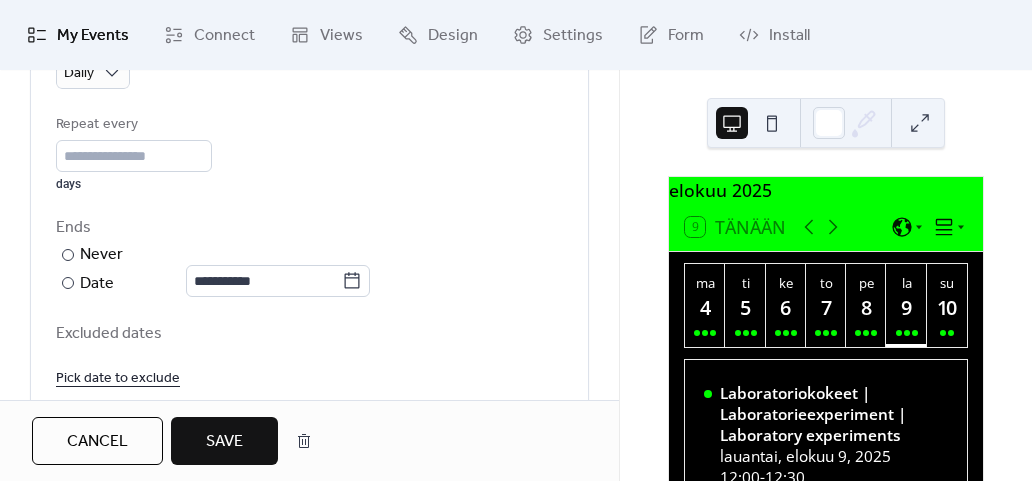 type on "**********" 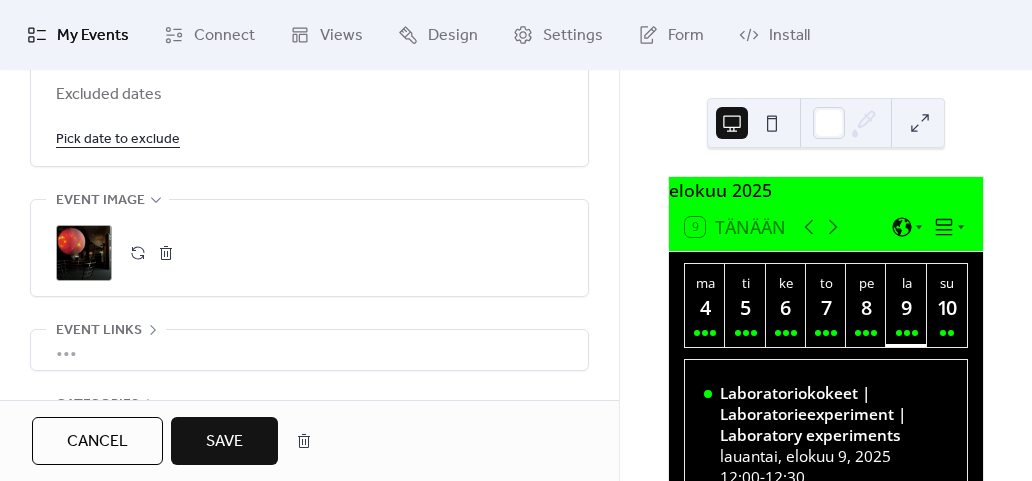 scroll, scrollTop: 1461, scrollLeft: 0, axis: vertical 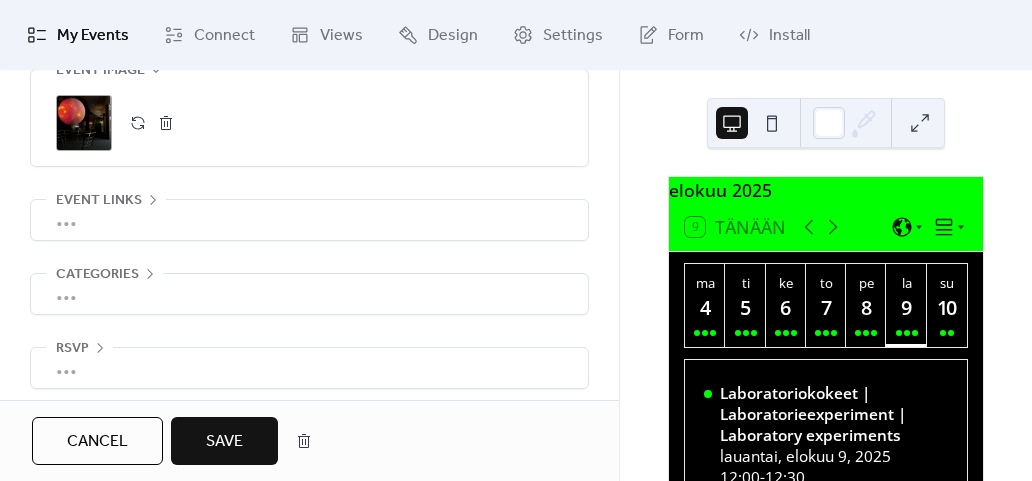 click on "Save" at bounding box center [224, 442] 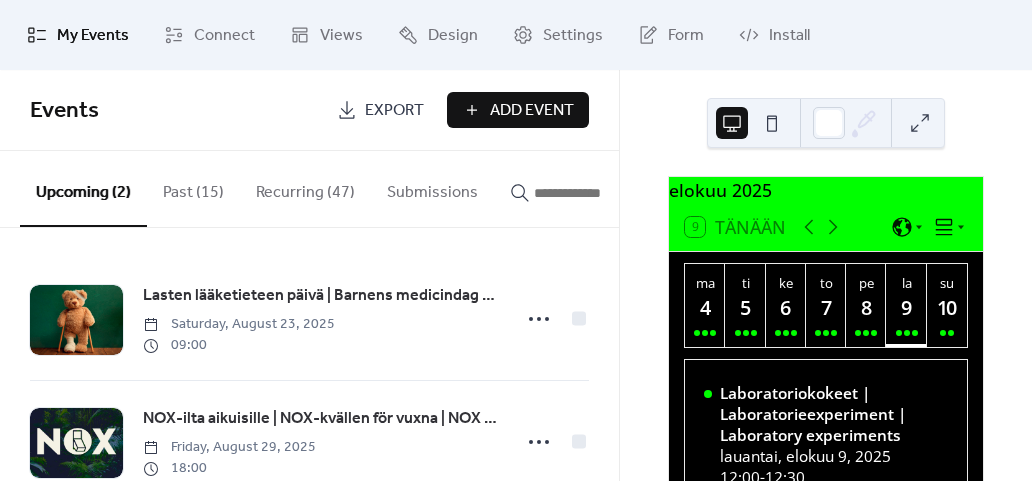 click 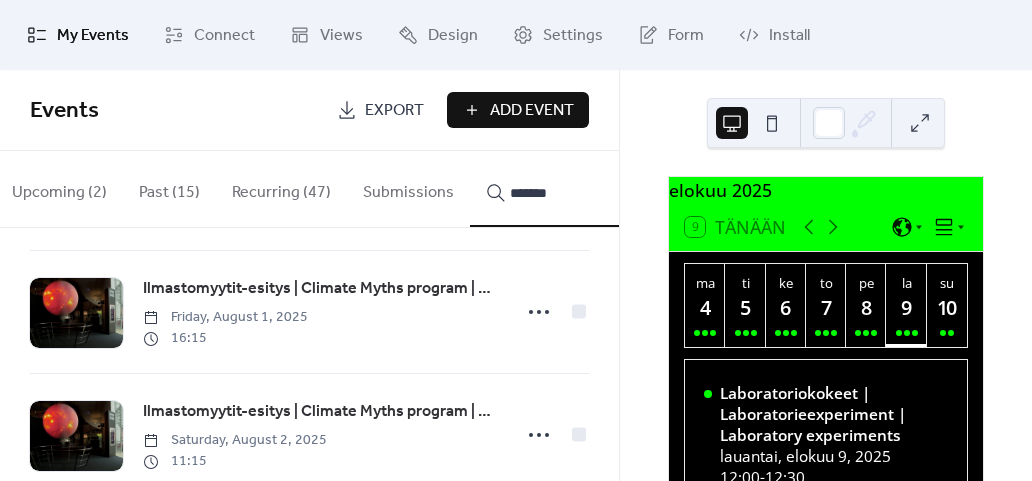 scroll, scrollTop: 388, scrollLeft: 0, axis: vertical 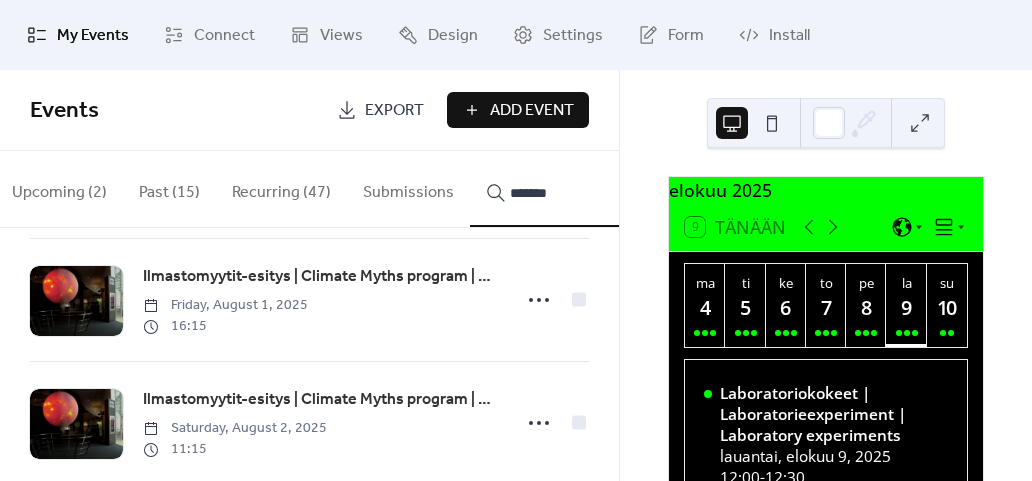 type on "*******" 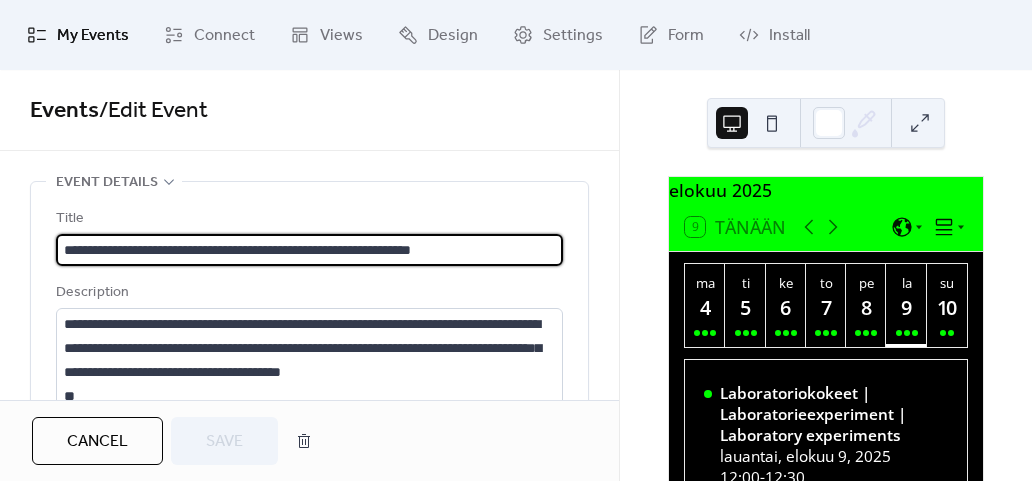type on "**********" 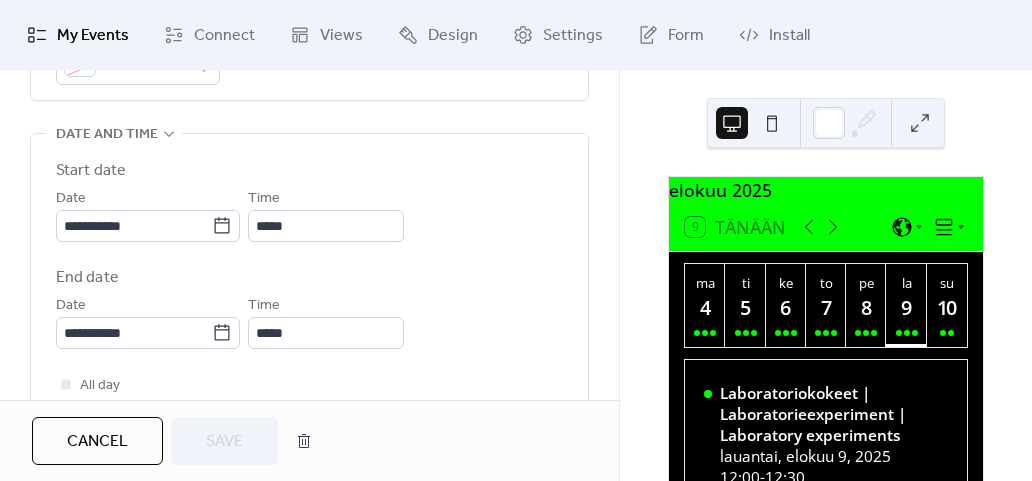 scroll, scrollTop: 631, scrollLeft: 0, axis: vertical 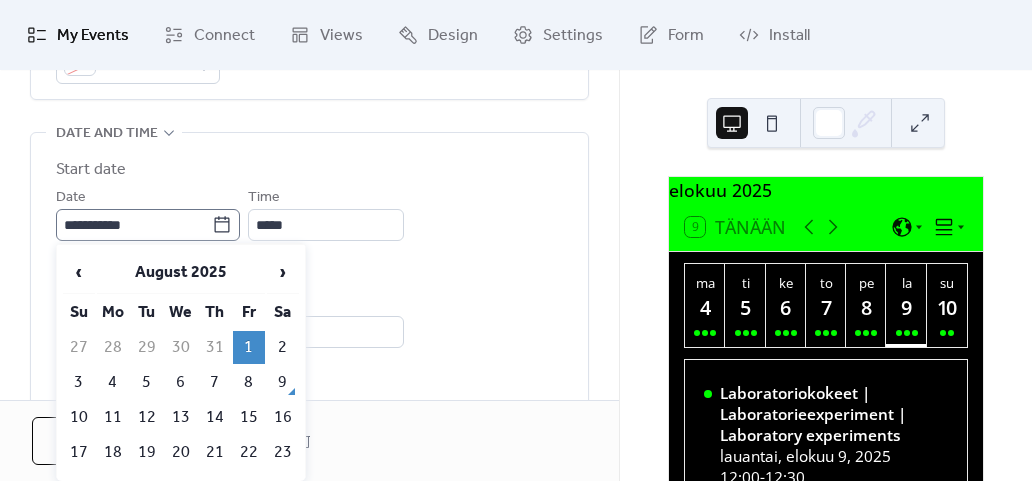click 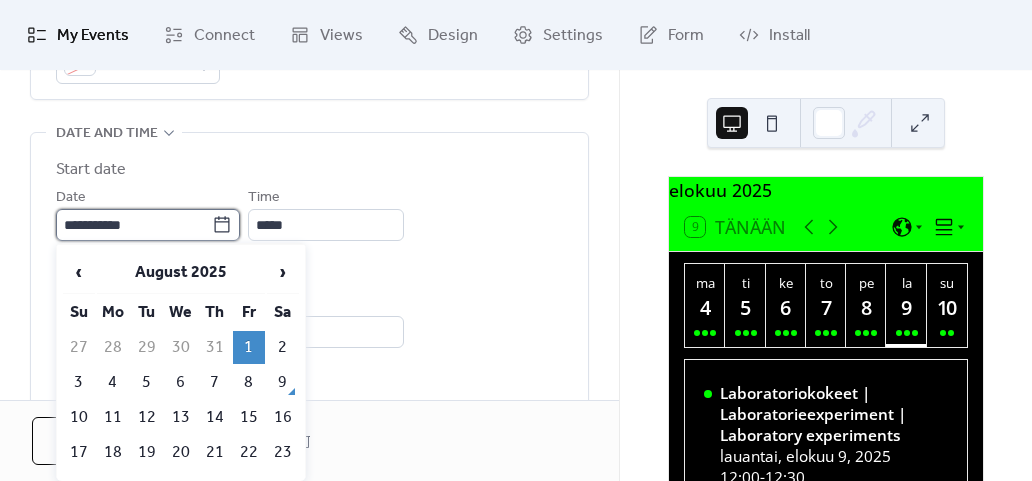 click on "**********" at bounding box center (134, 225) 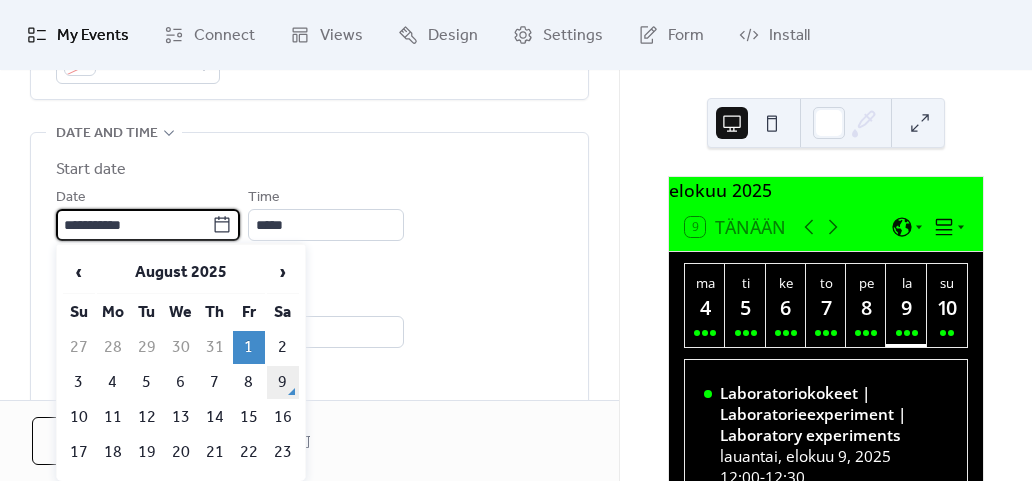click on "9" at bounding box center (283, 382) 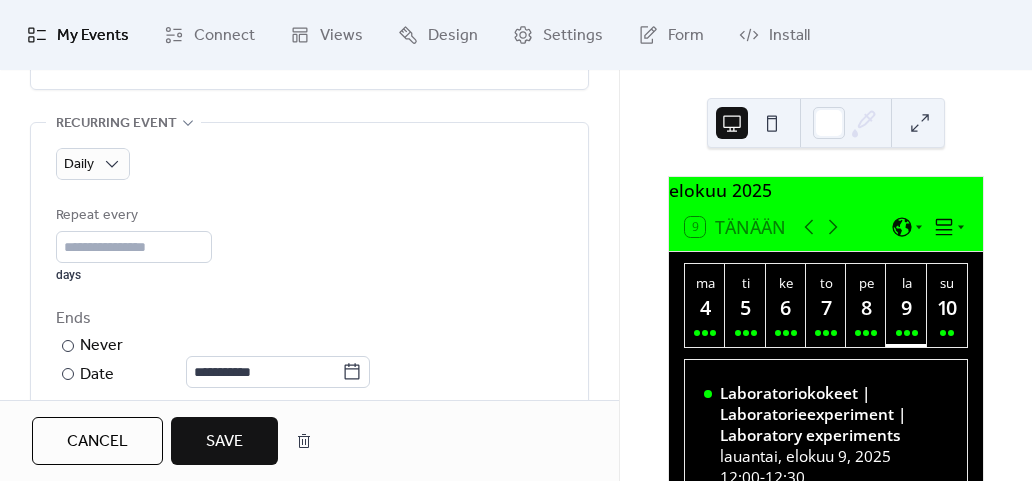 scroll, scrollTop: 1002, scrollLeft: 0, axis: vertical 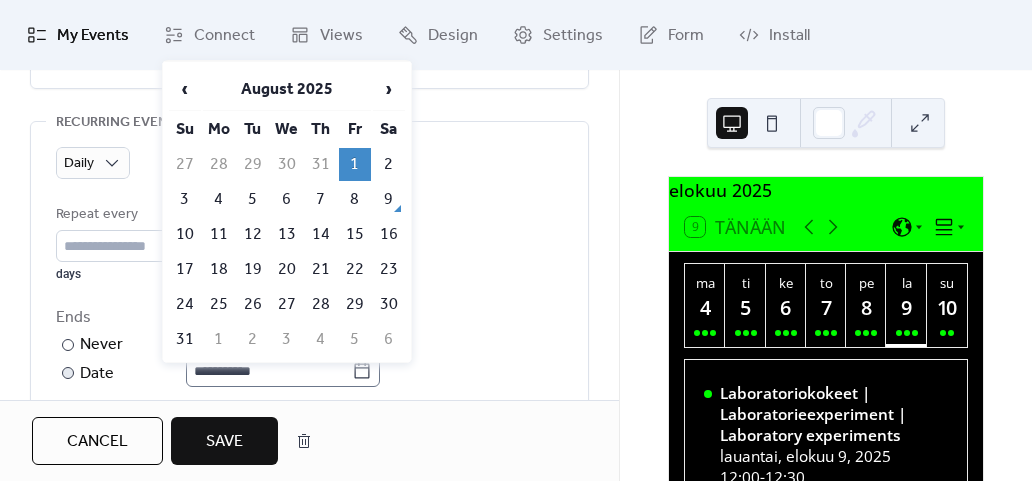 click 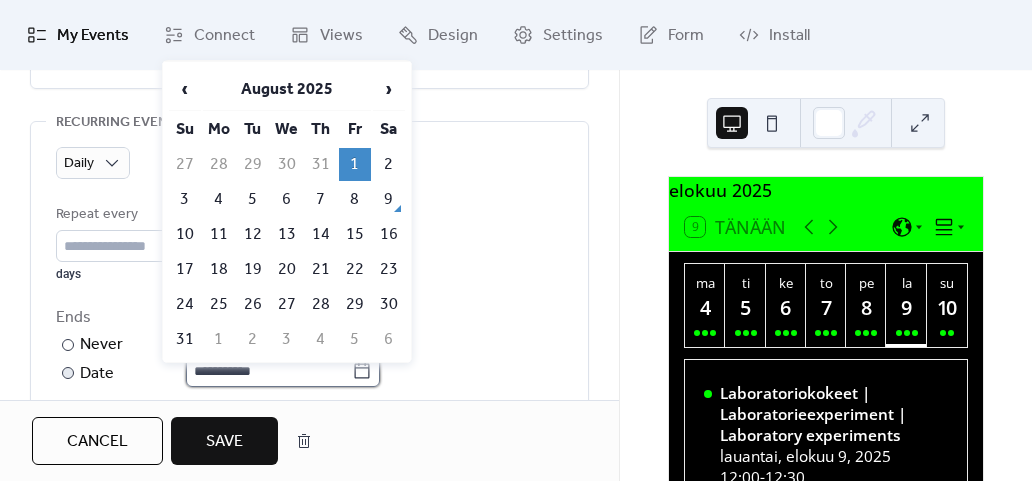 click on "**********" at bounding box center (269, 371) 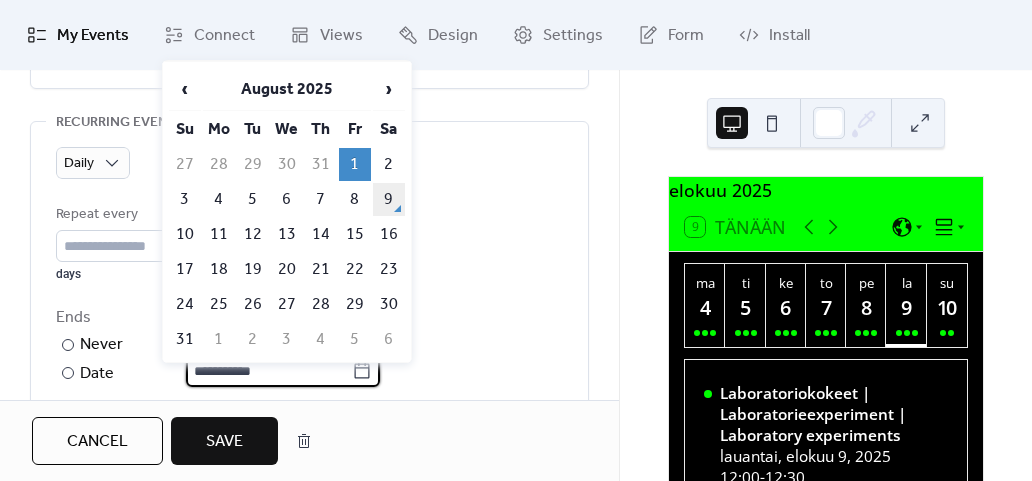 scroll, scrollTop: 0, scrollLeft: 0, axis: both 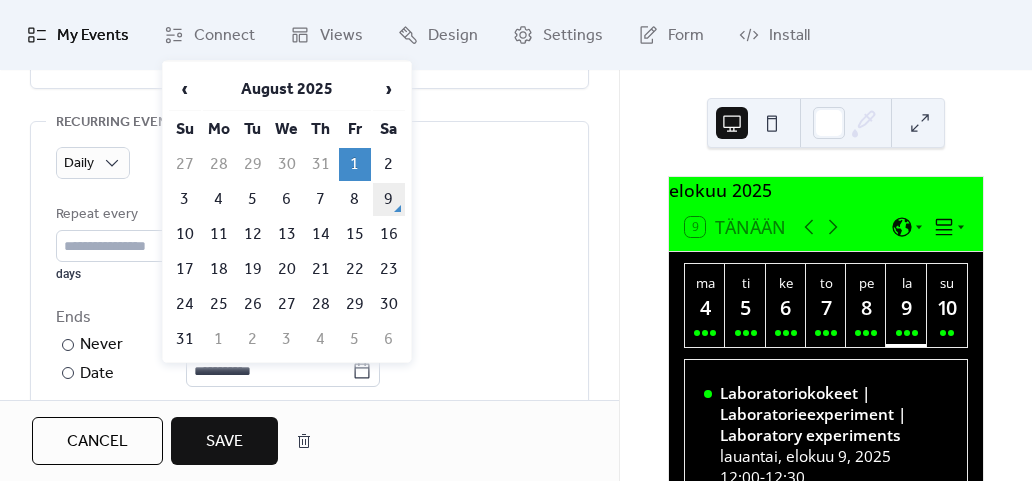 click on "9" at bounding box center [389, 199] 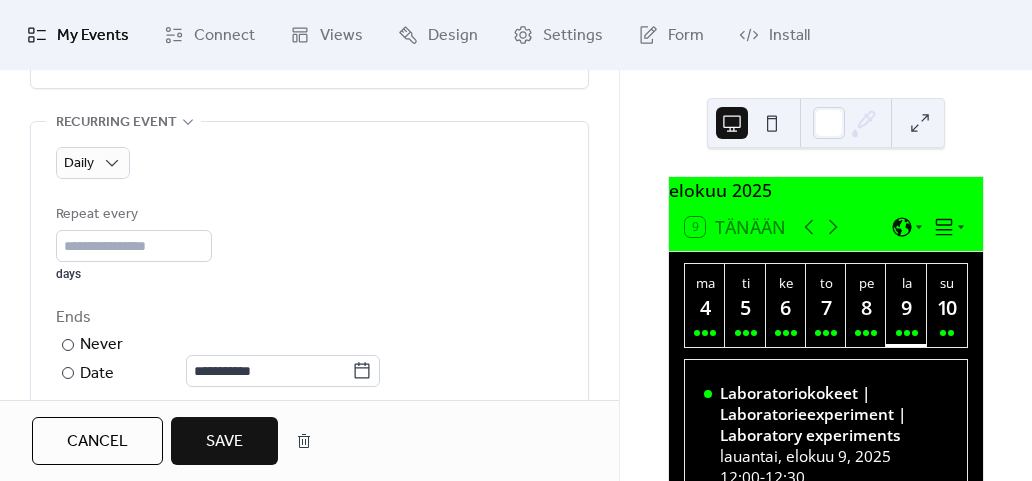 click on "Save" at bounding box center [224, 441] 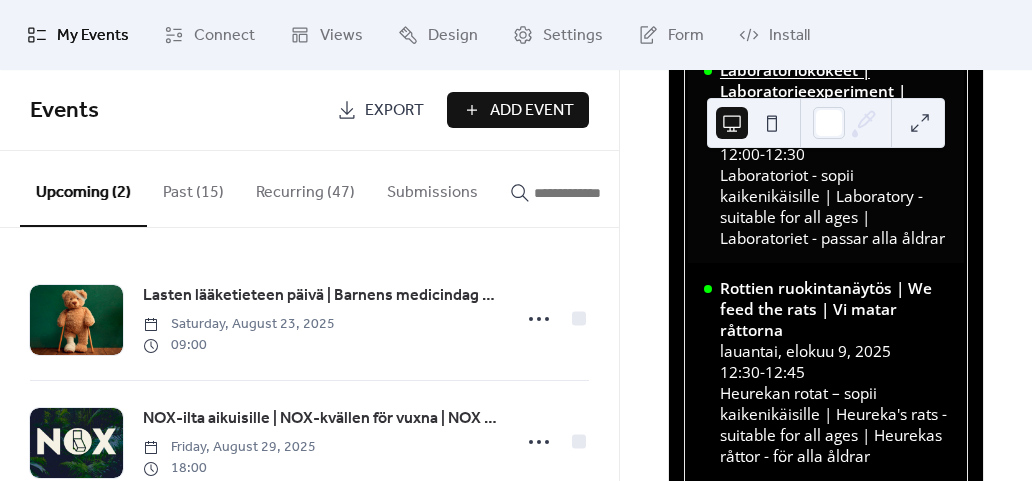 scroll, scrollTop: 0, scrollLeft: 0, axis: both 